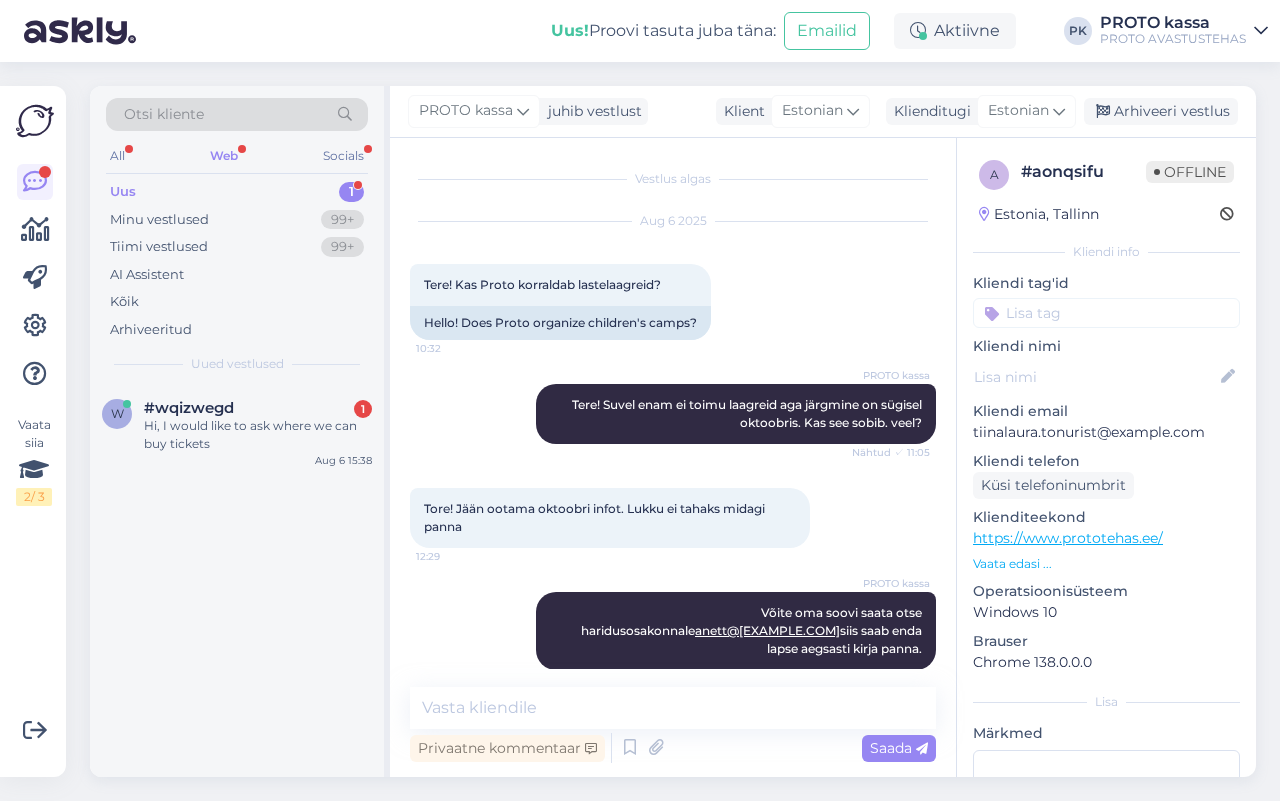 scroll, scrollTop: 0, scrollLeft: 0, axis: both 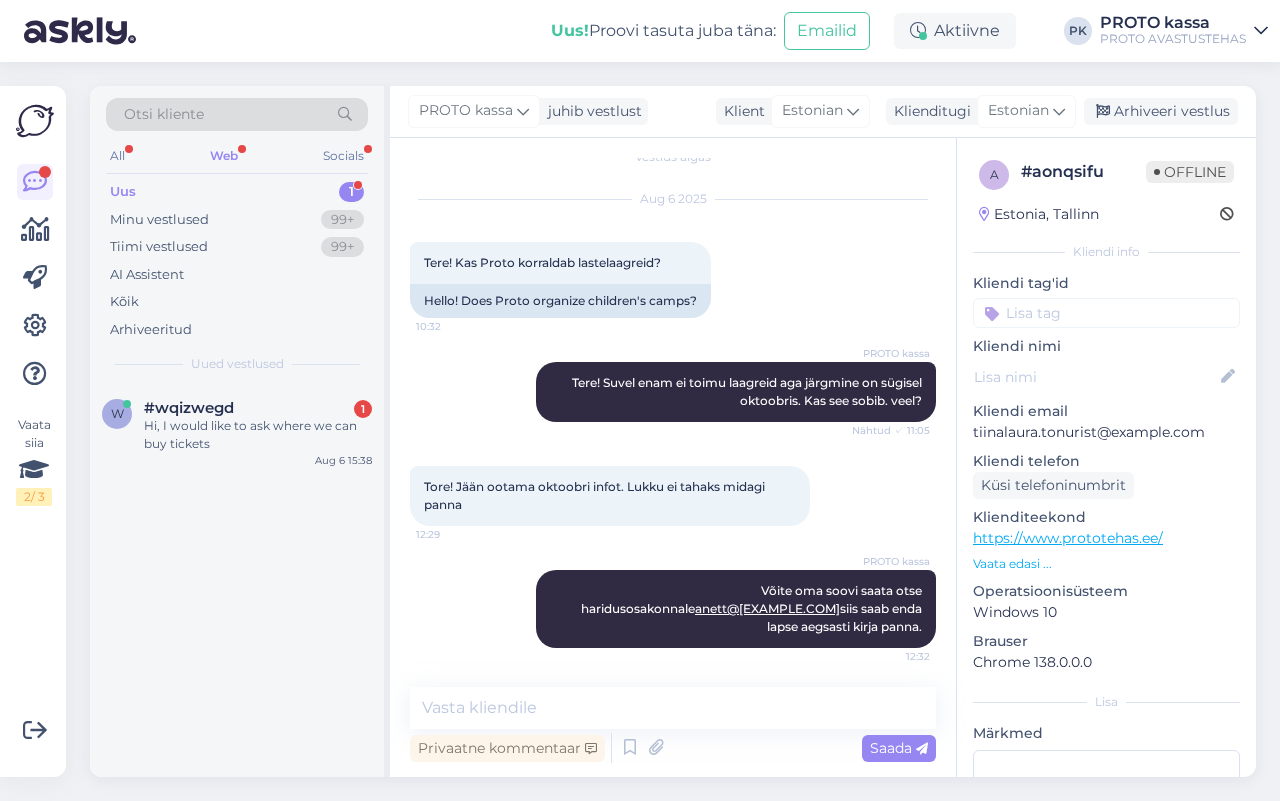 click on "Web" at bounding box center [224, 156] 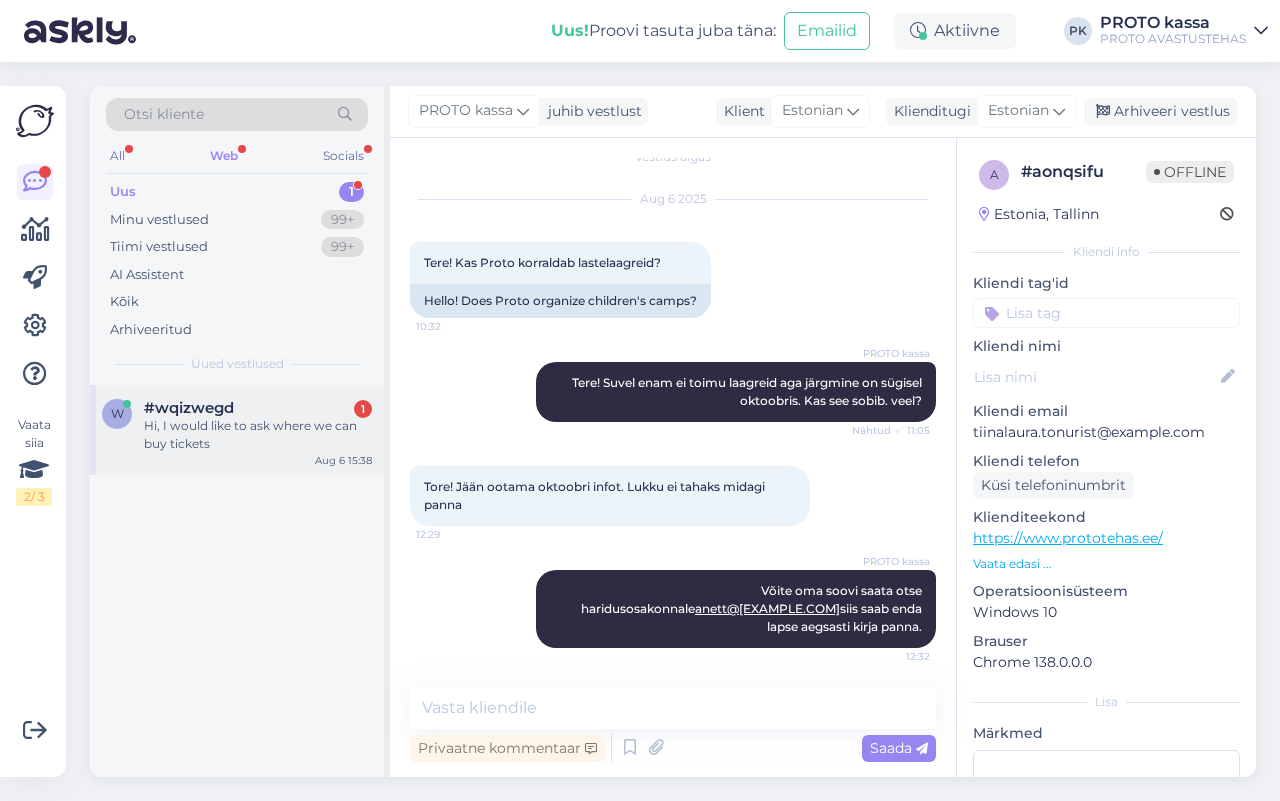 click on "Hi, I would like to ask where we can buy tickets" at bounding box center [258, 435] 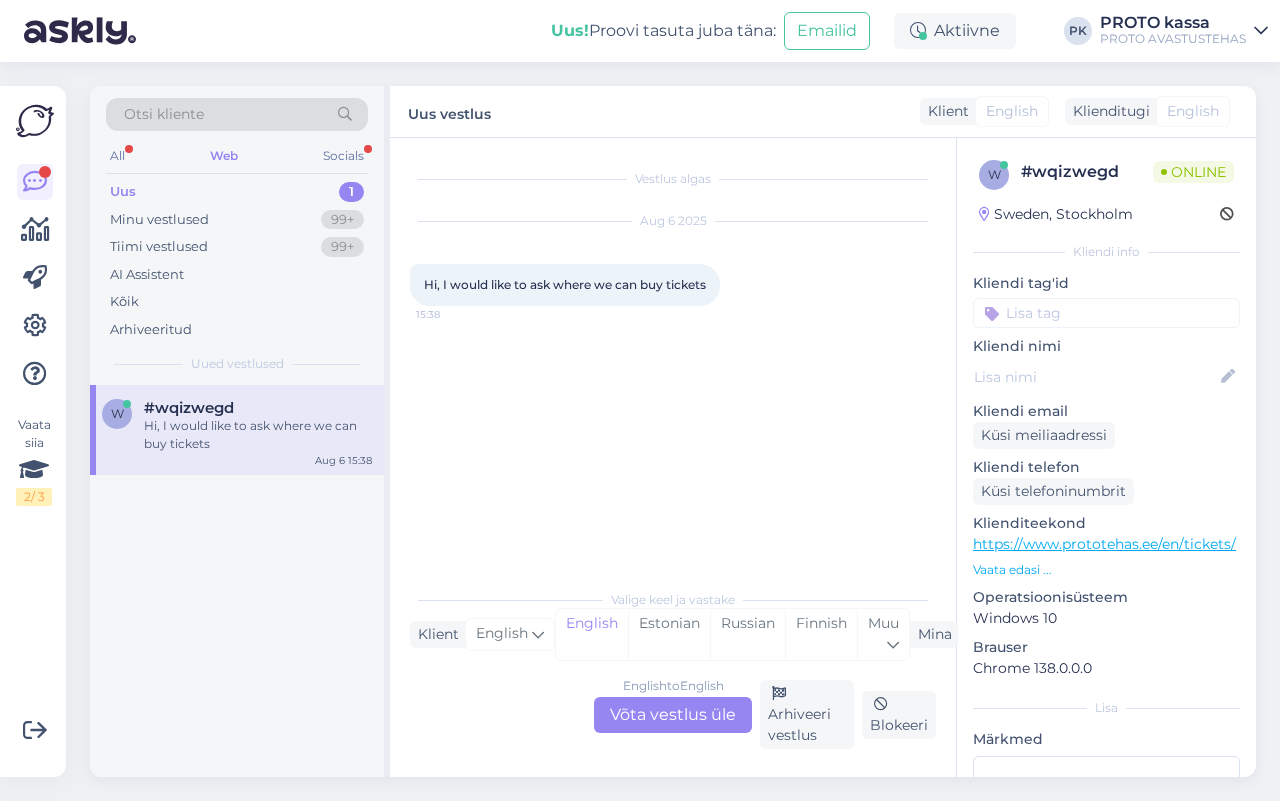scroll, scrollTop: 0, scrollLeft: 0, axis: both 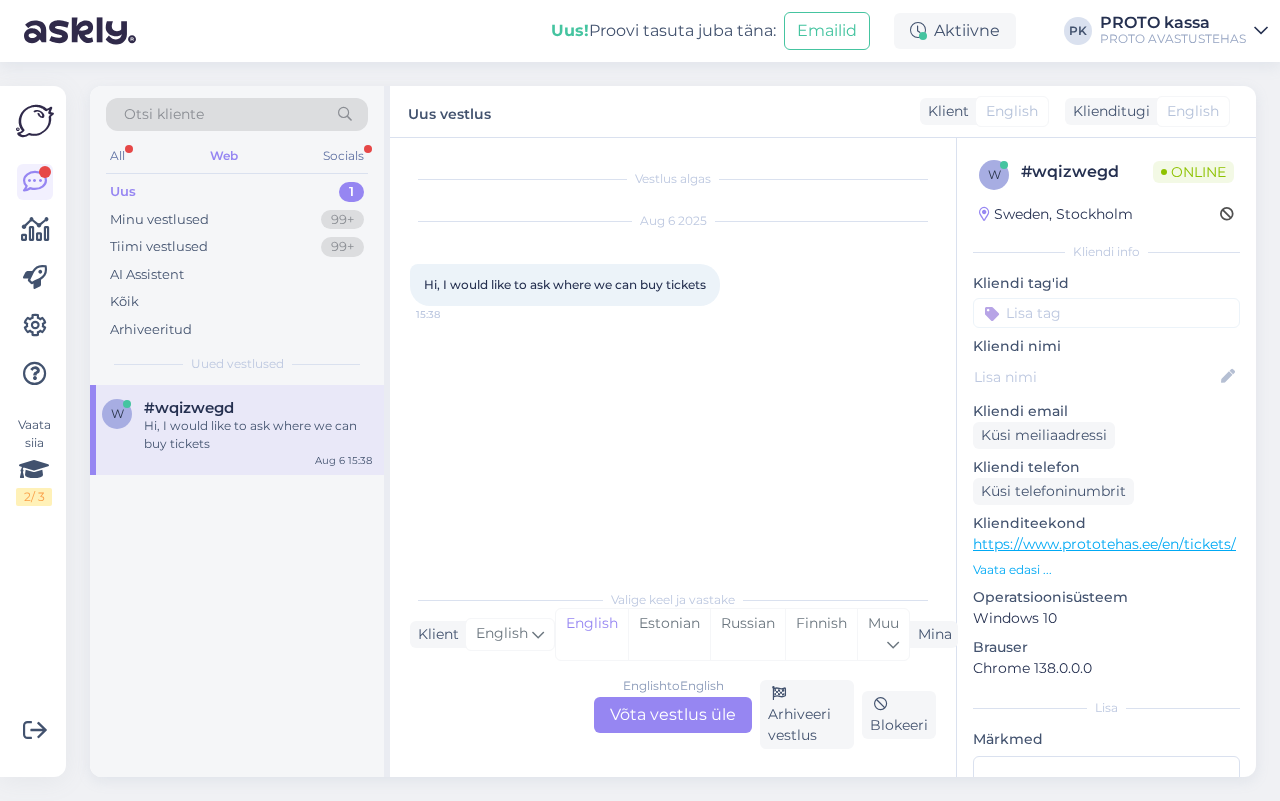 click on "English  to  English Võta vestlus üle" at bounding box center [673, 715] 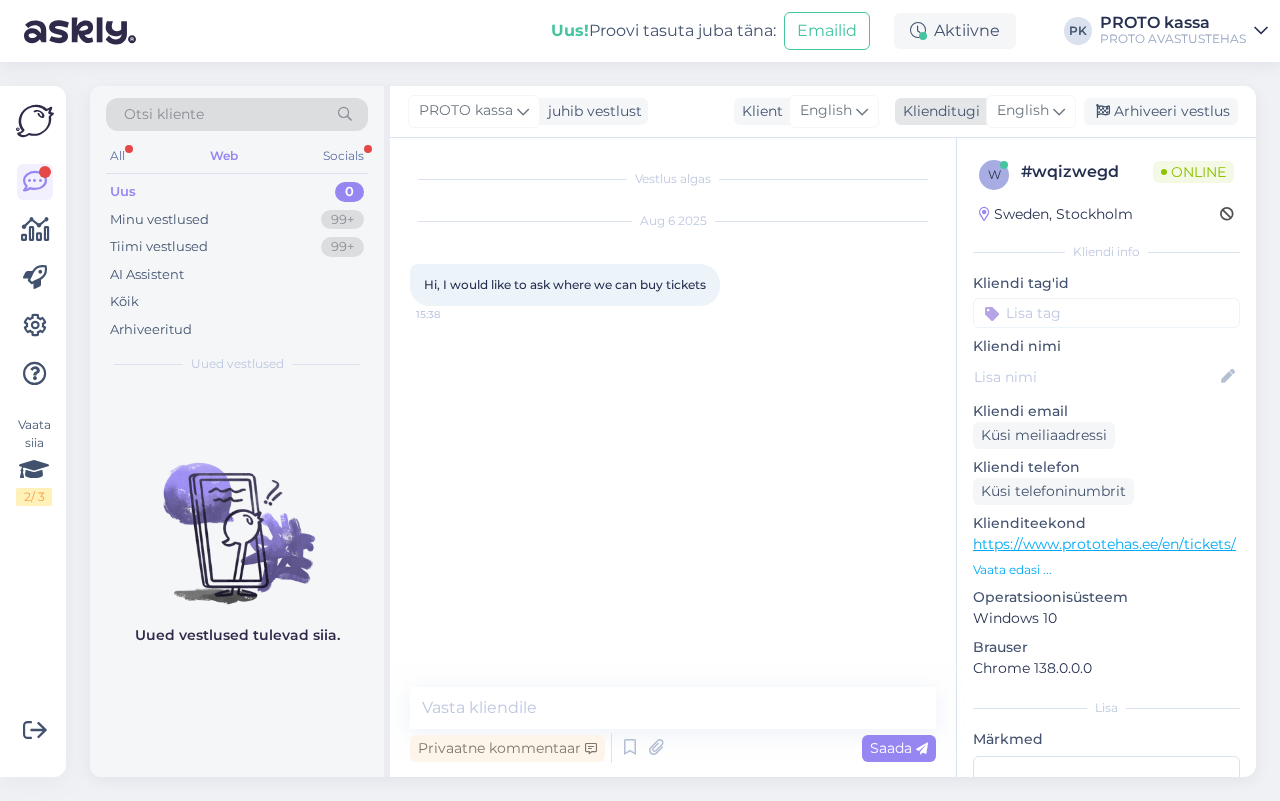click on "English" at bounding box center (1023, 111) 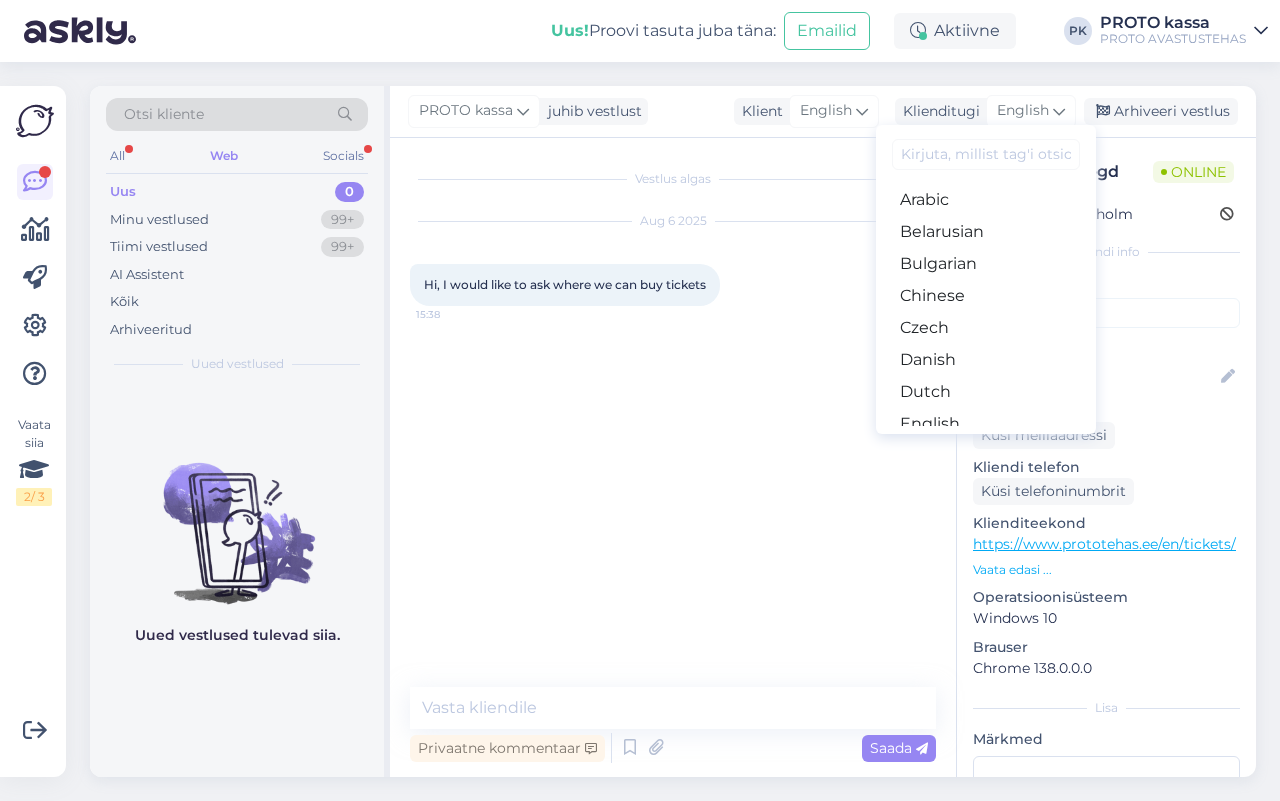 click on "Estonian" at bounding box center (986, 456) 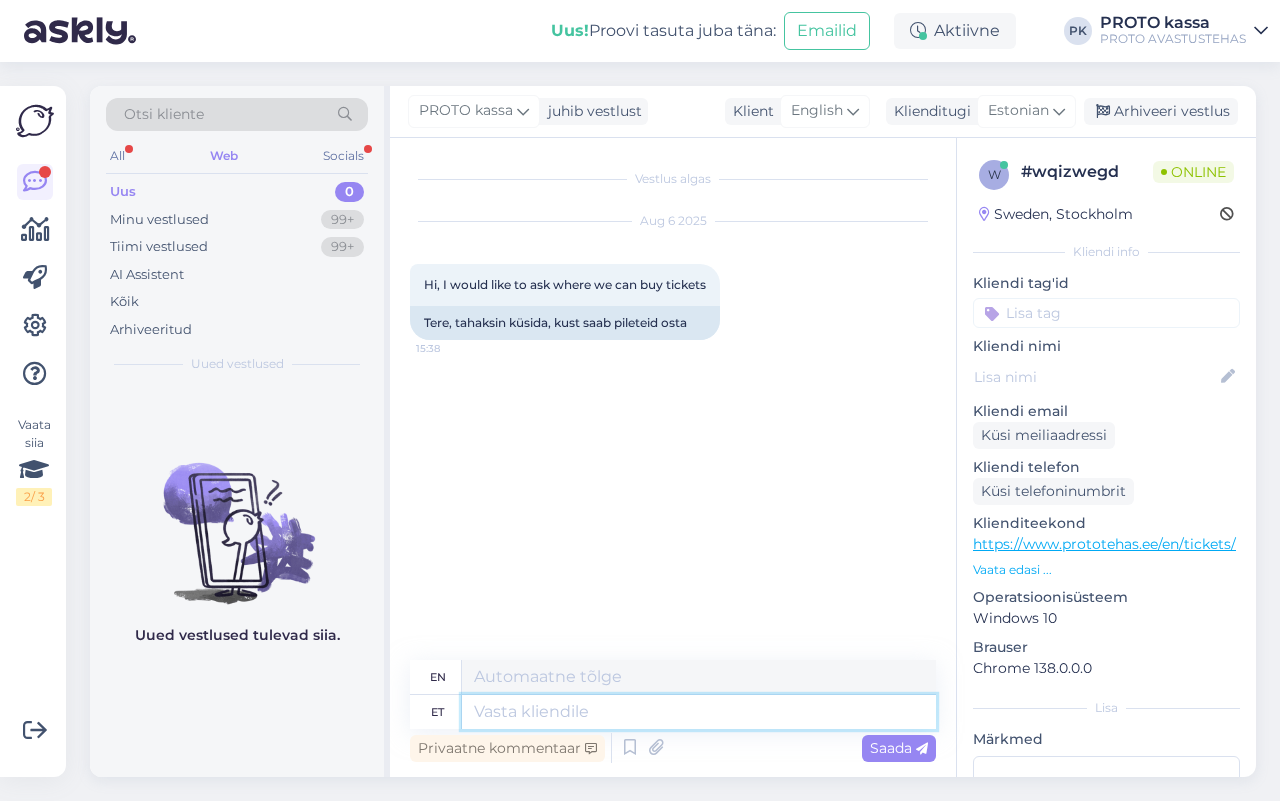 click at bounding box center [699, 712] 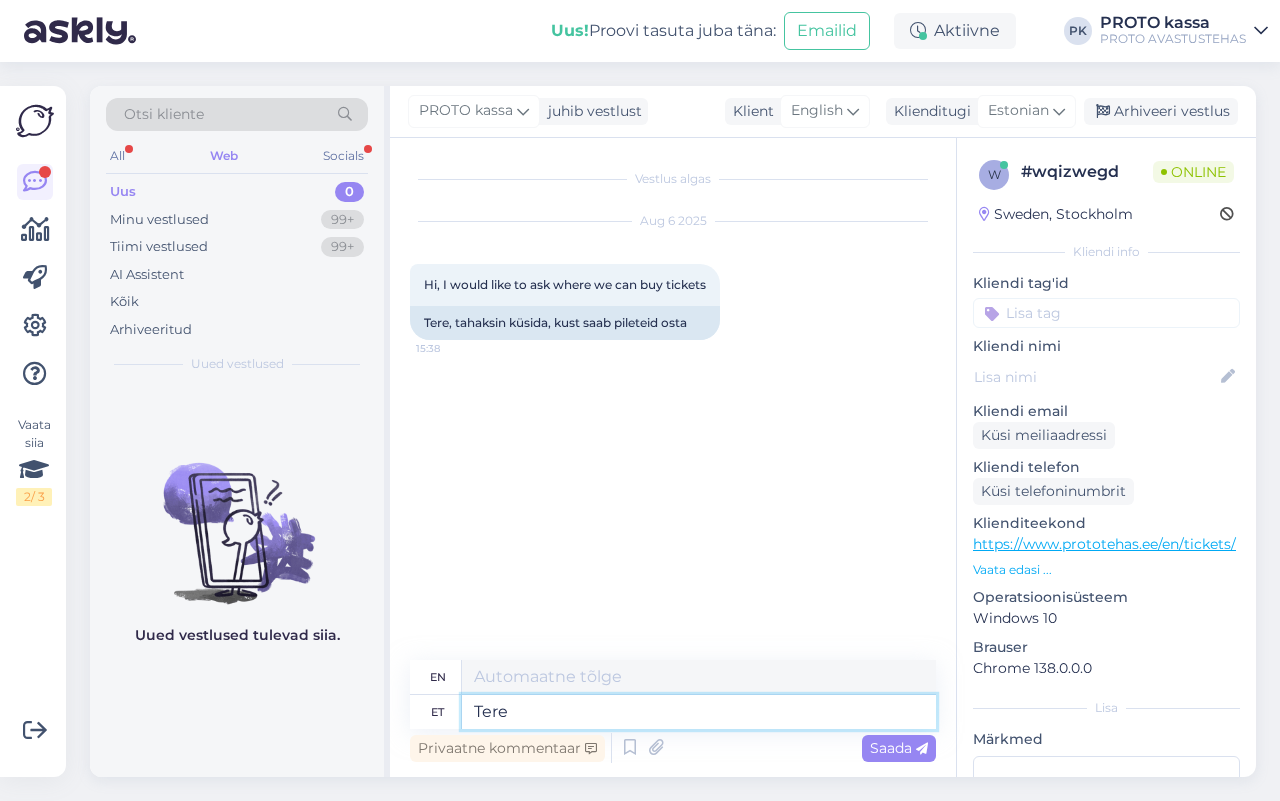 type on "Tere!" 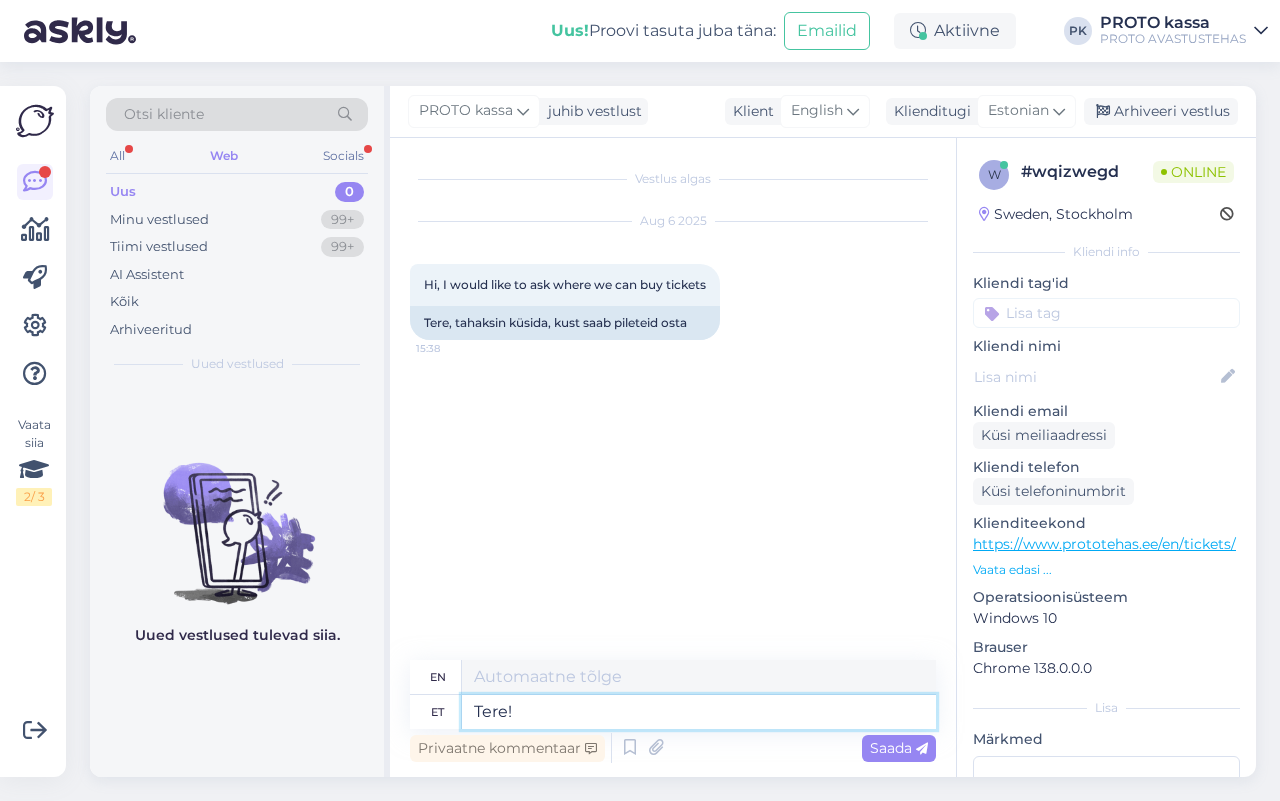 type on "Hello!" 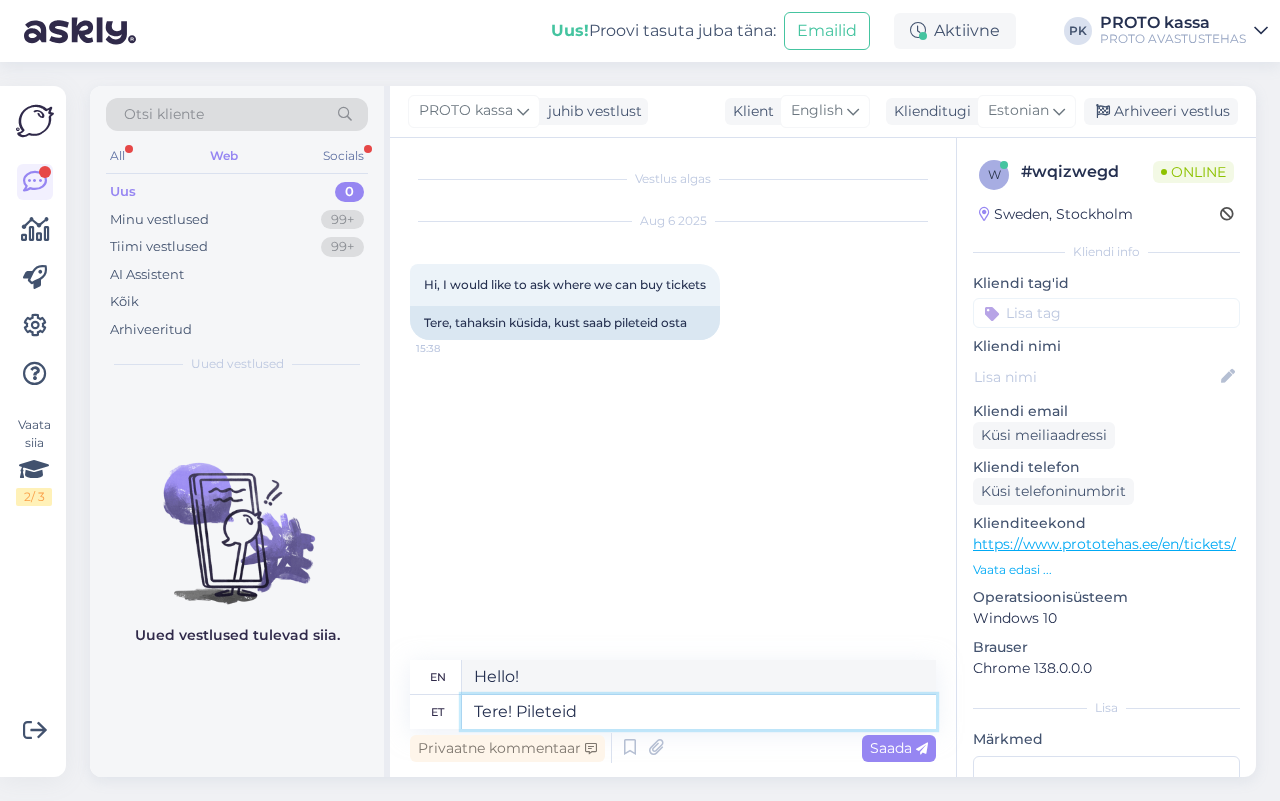 type on "Tere! Pileteid s" 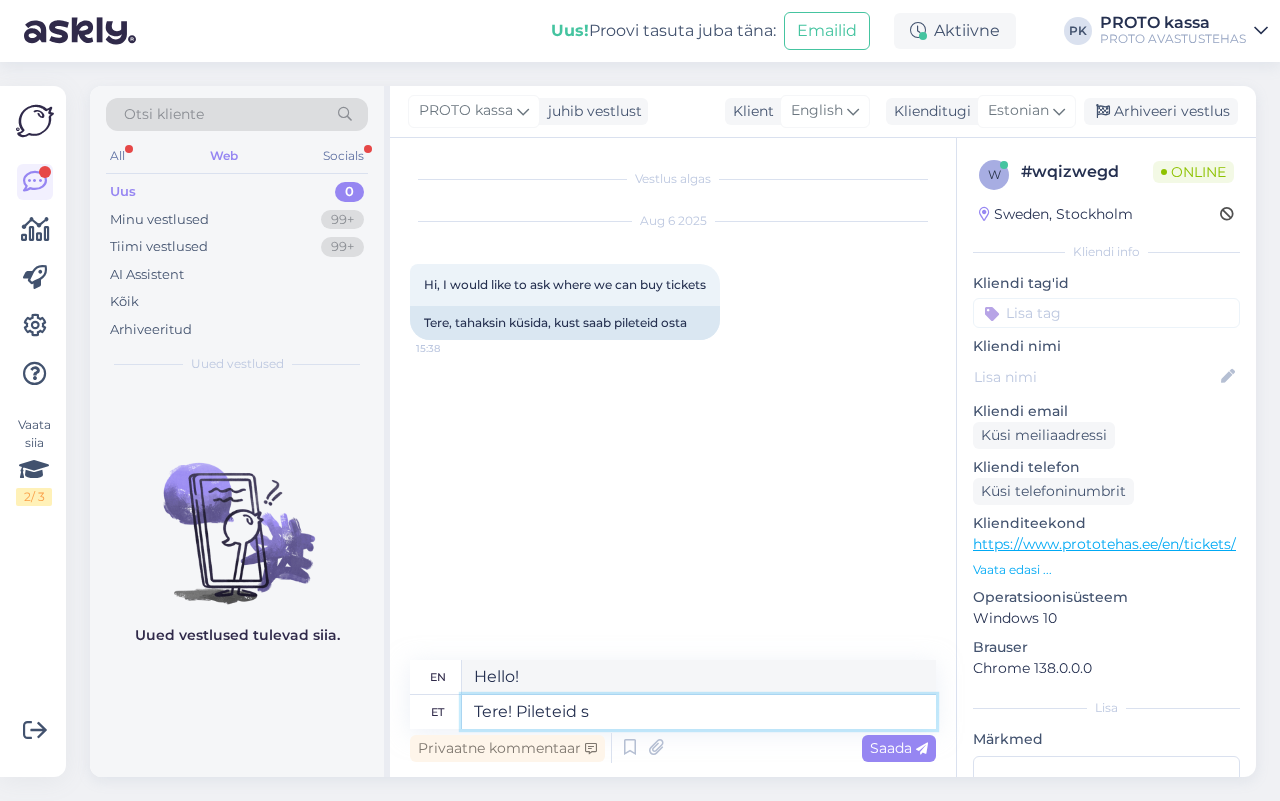 type on "Hello! Tickets" 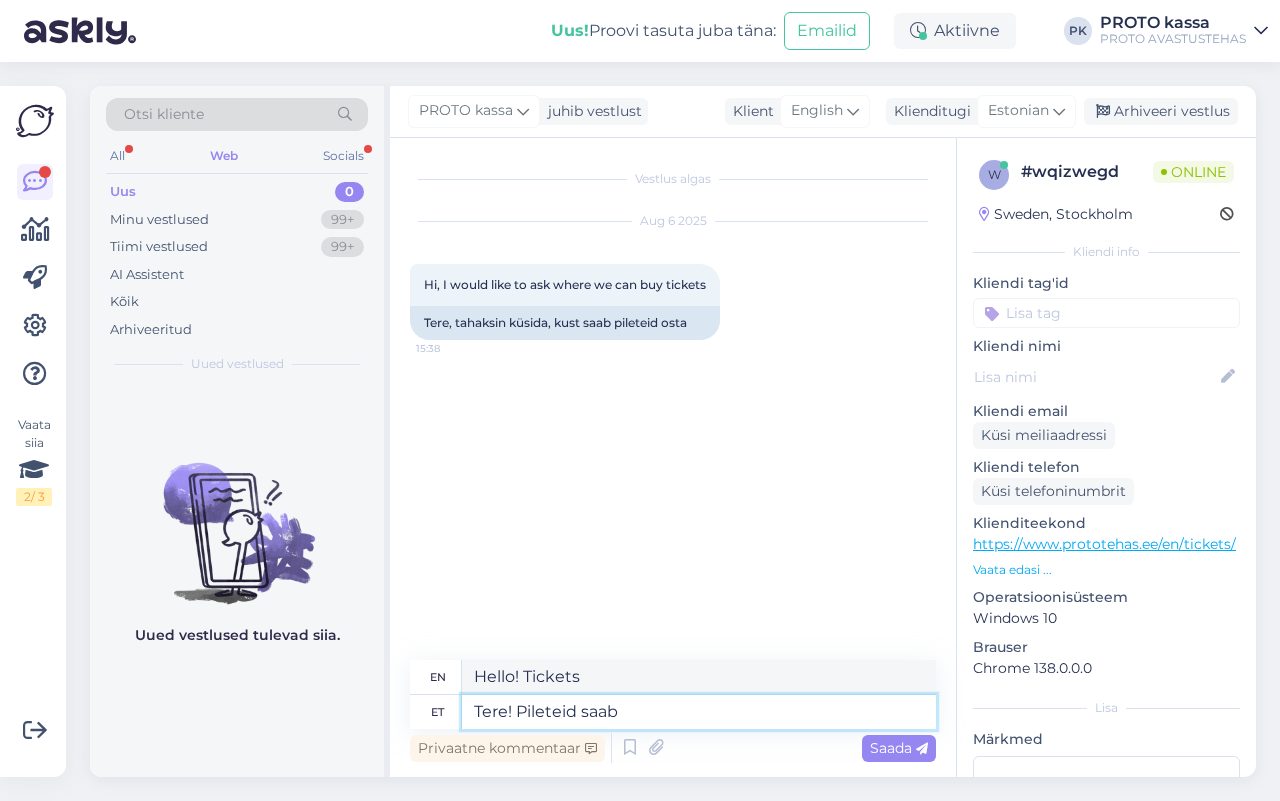 type on "Tere! Pileteid saab" 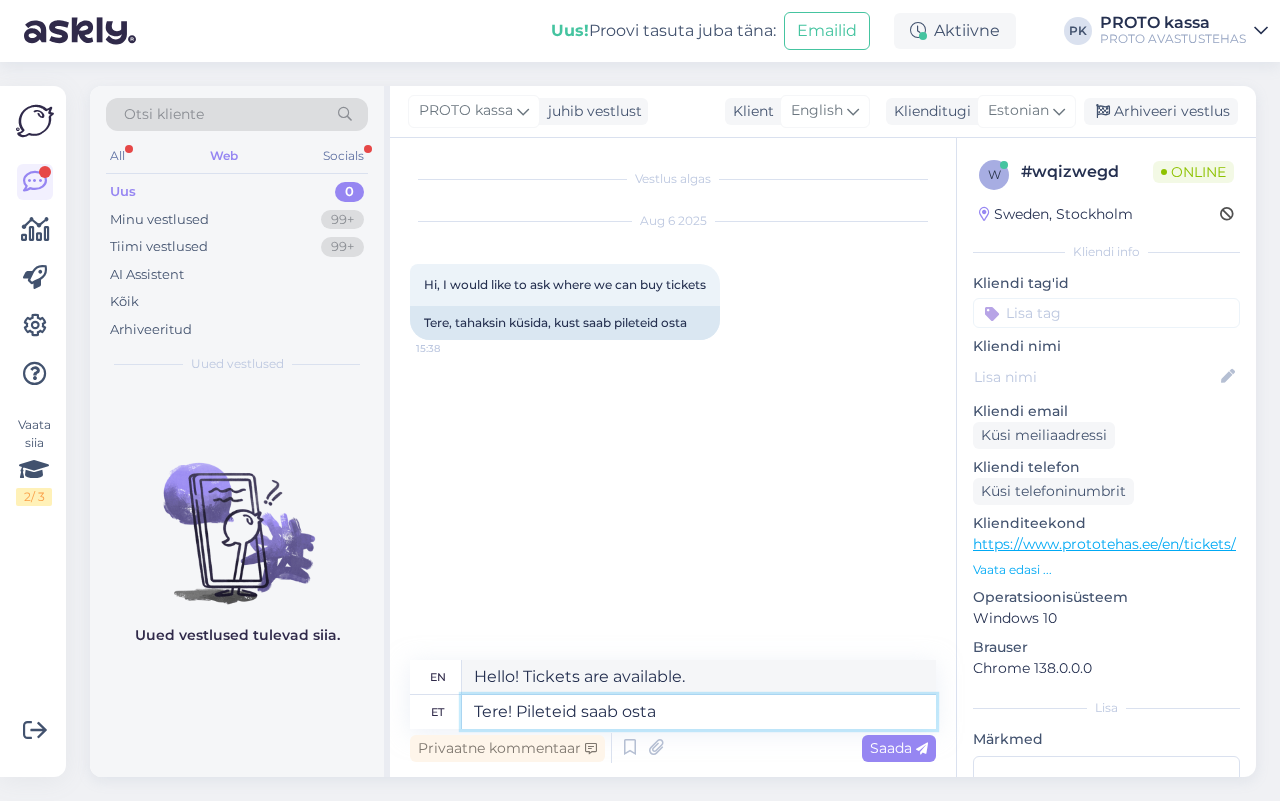 type on "Tere! Pileteid saab osta k" 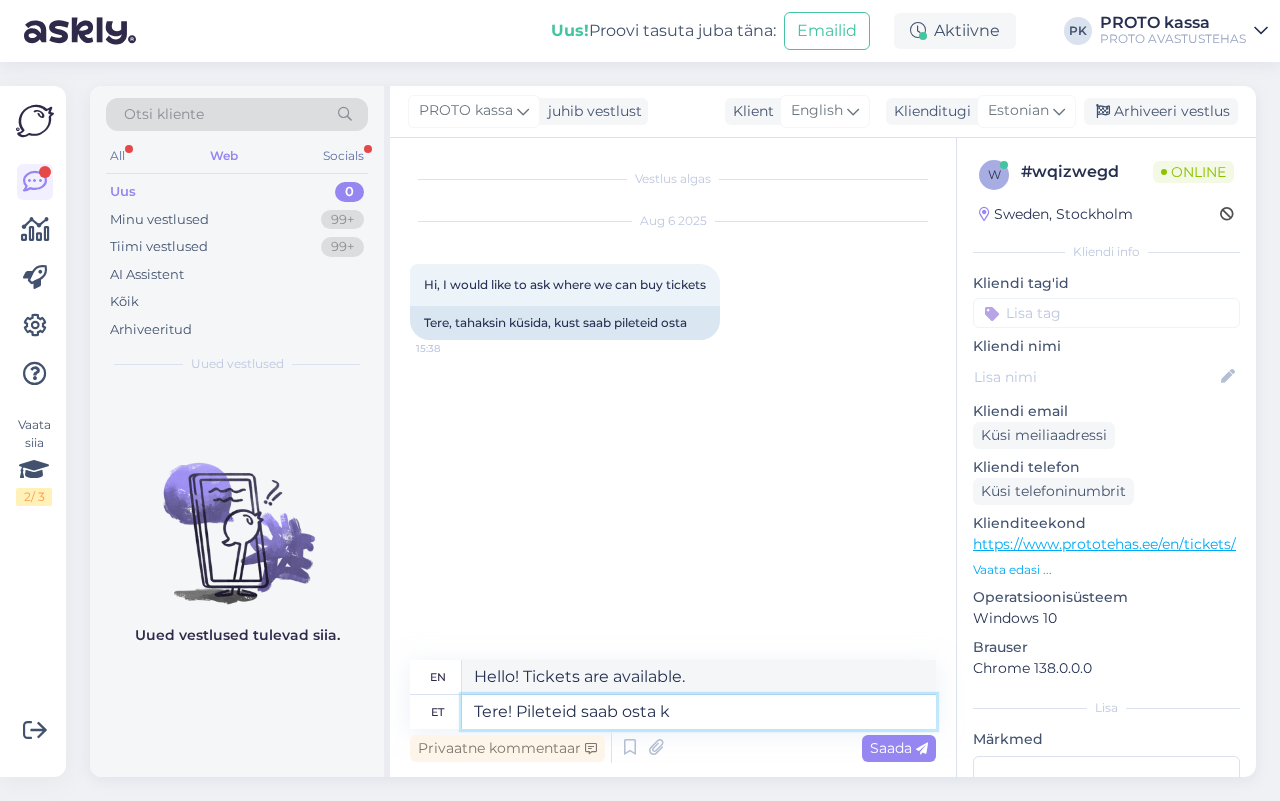 type on "Hello! Tickets are available for purchase." 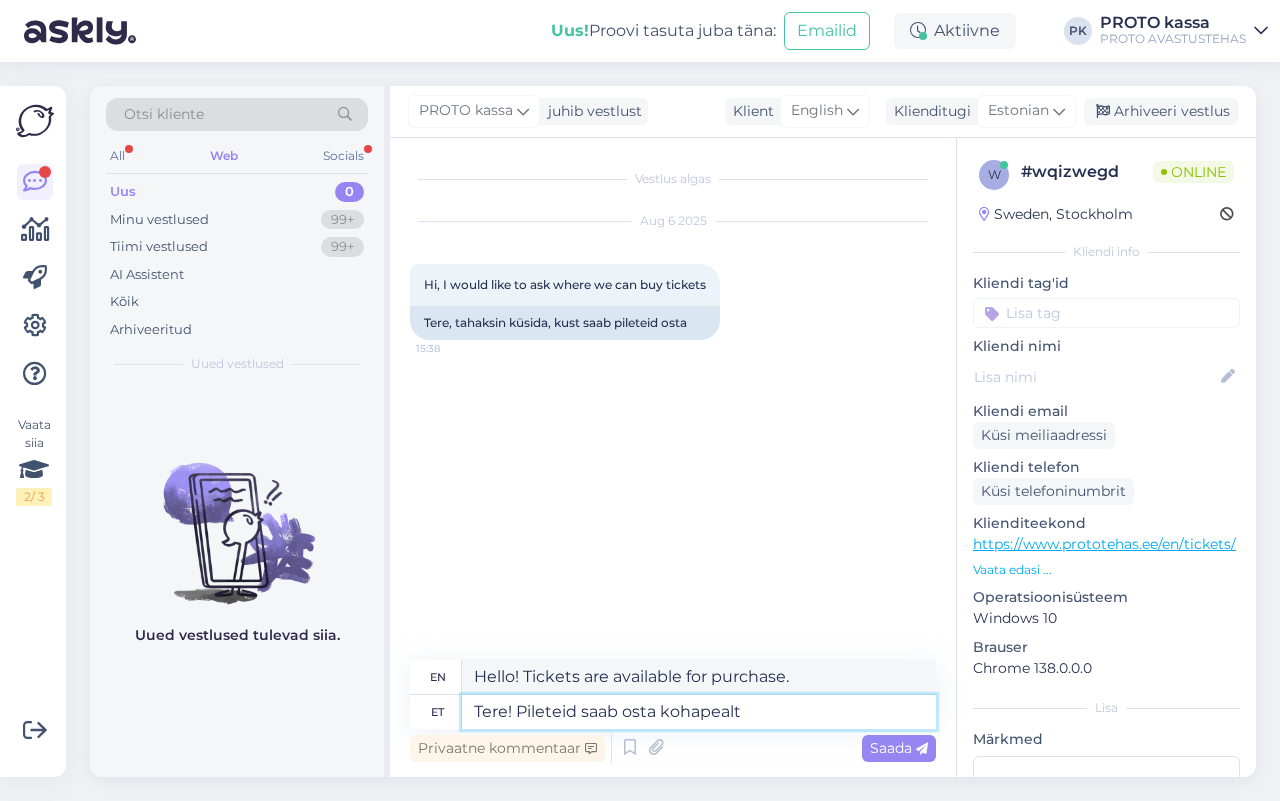 type on "Tere! Pileteid saab osta kohapealt" 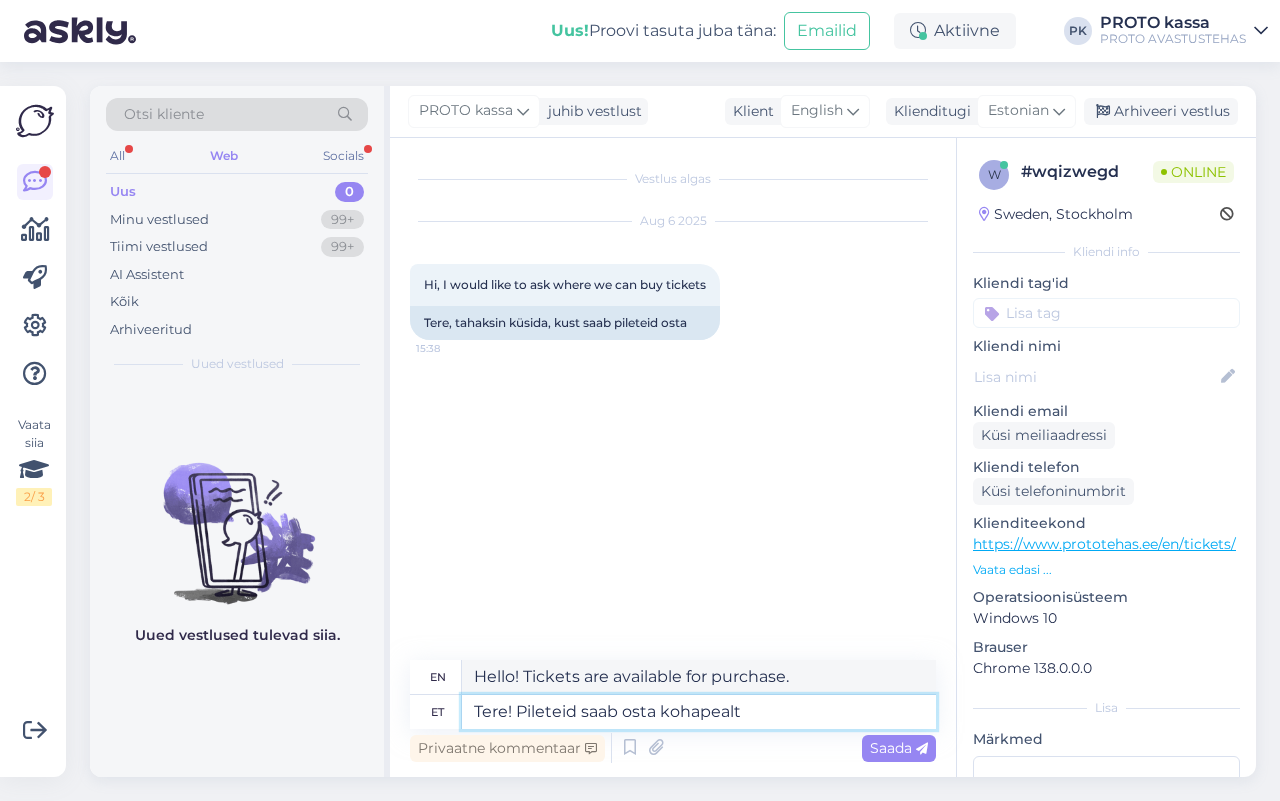 type on "Hello! Tickets can be purchased on site." 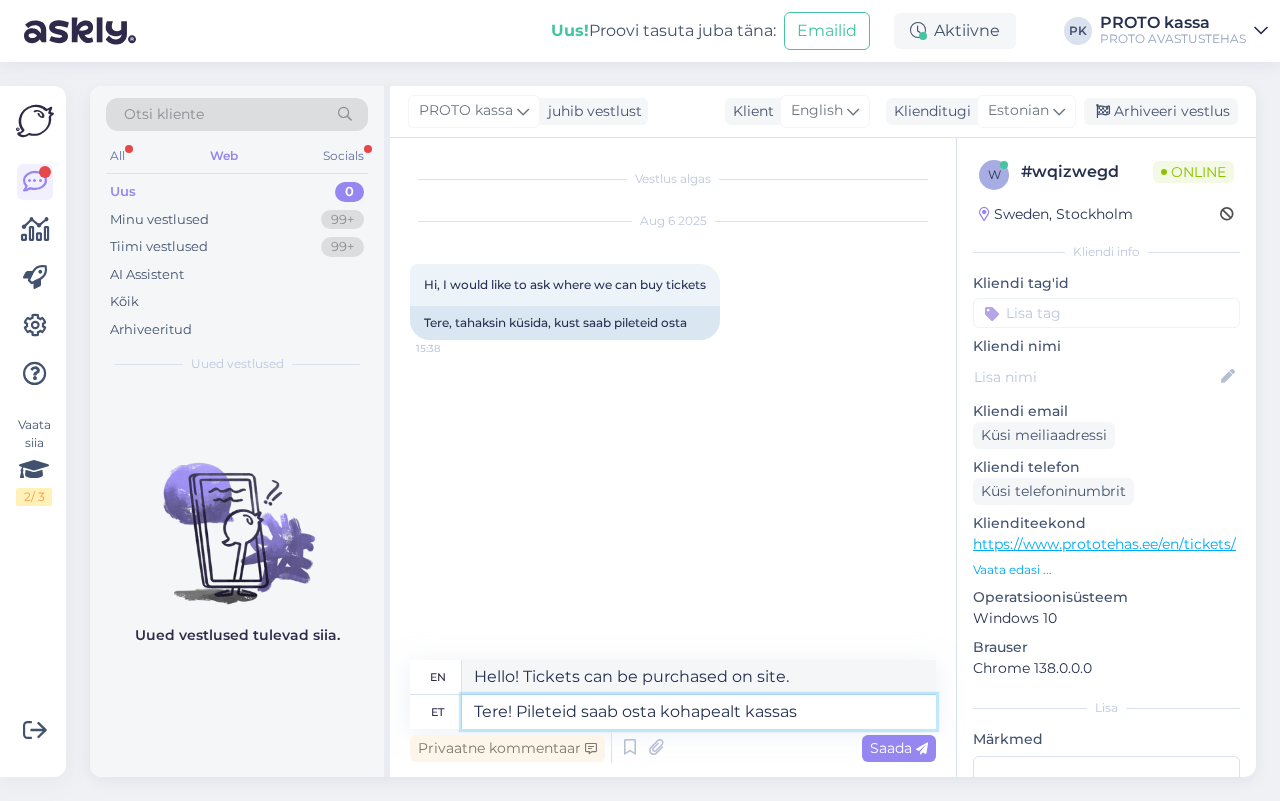 type on "Tere! Pileteid saab osta kohapealt kassast" 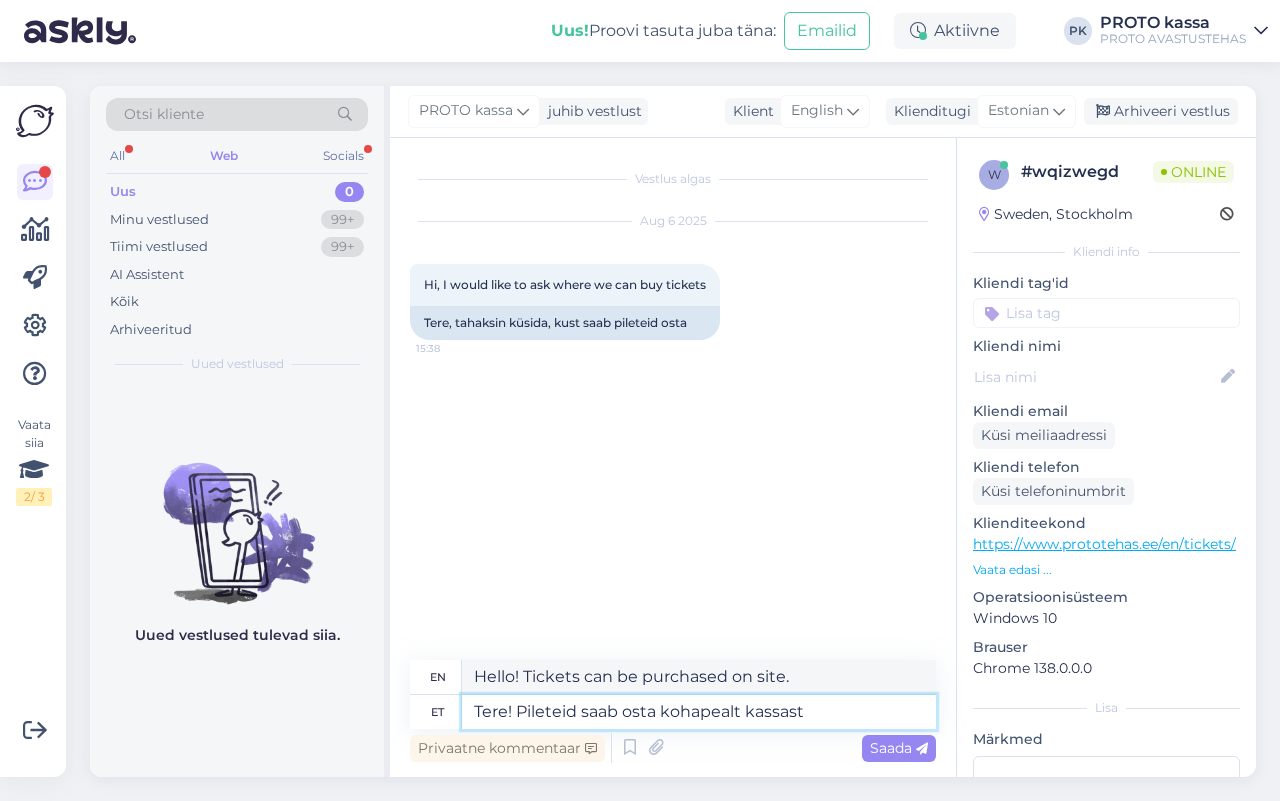 type on "Hello! Tickets can be purchased on site at the box office." 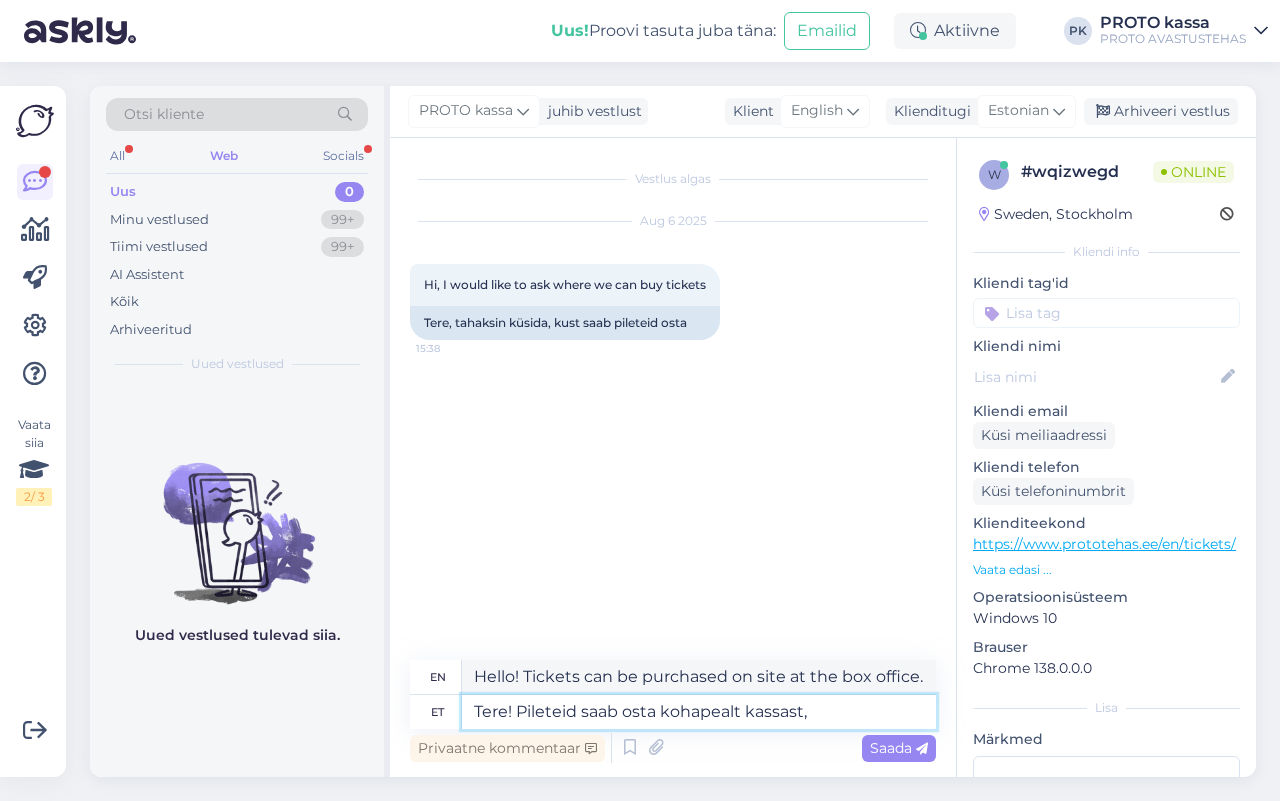 type on "Tere! Pileteid saab osta kohapealt kassast," 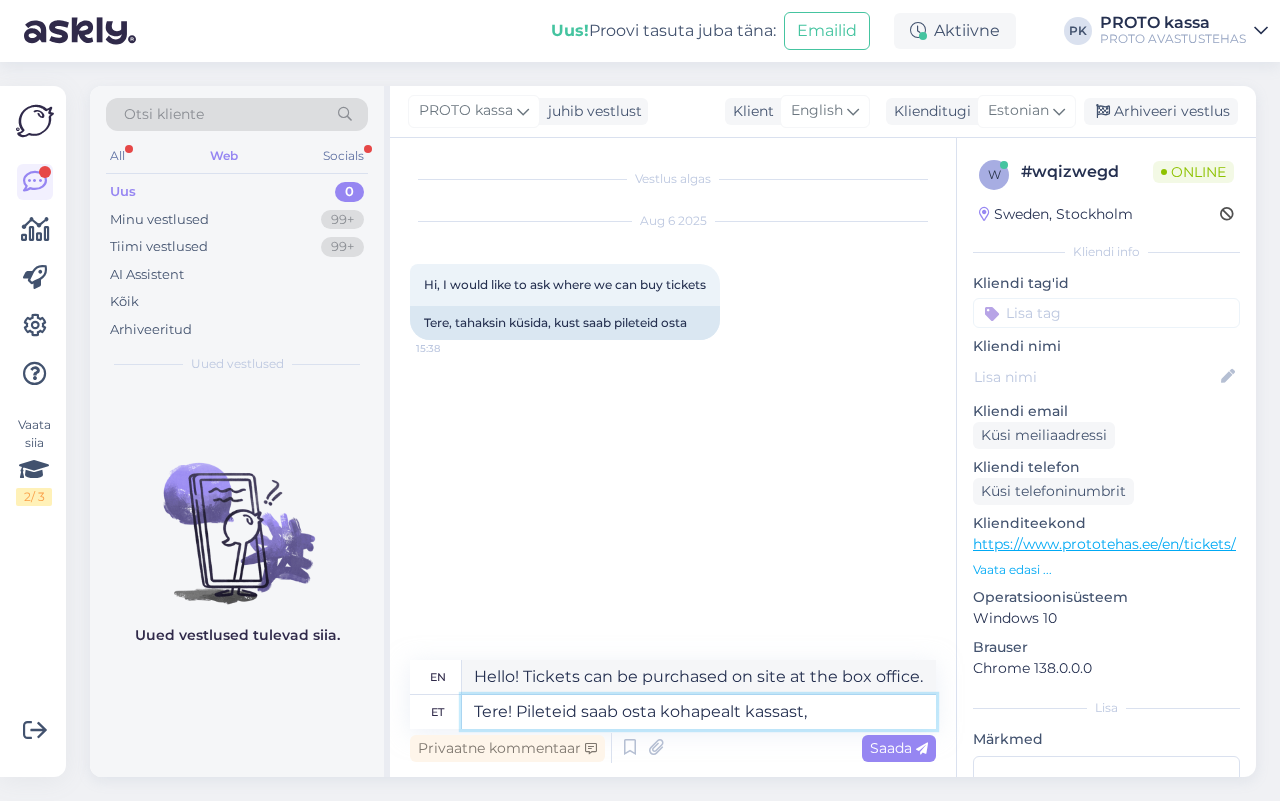 type on "Hello! Tickets can be purchased on site at the box office," 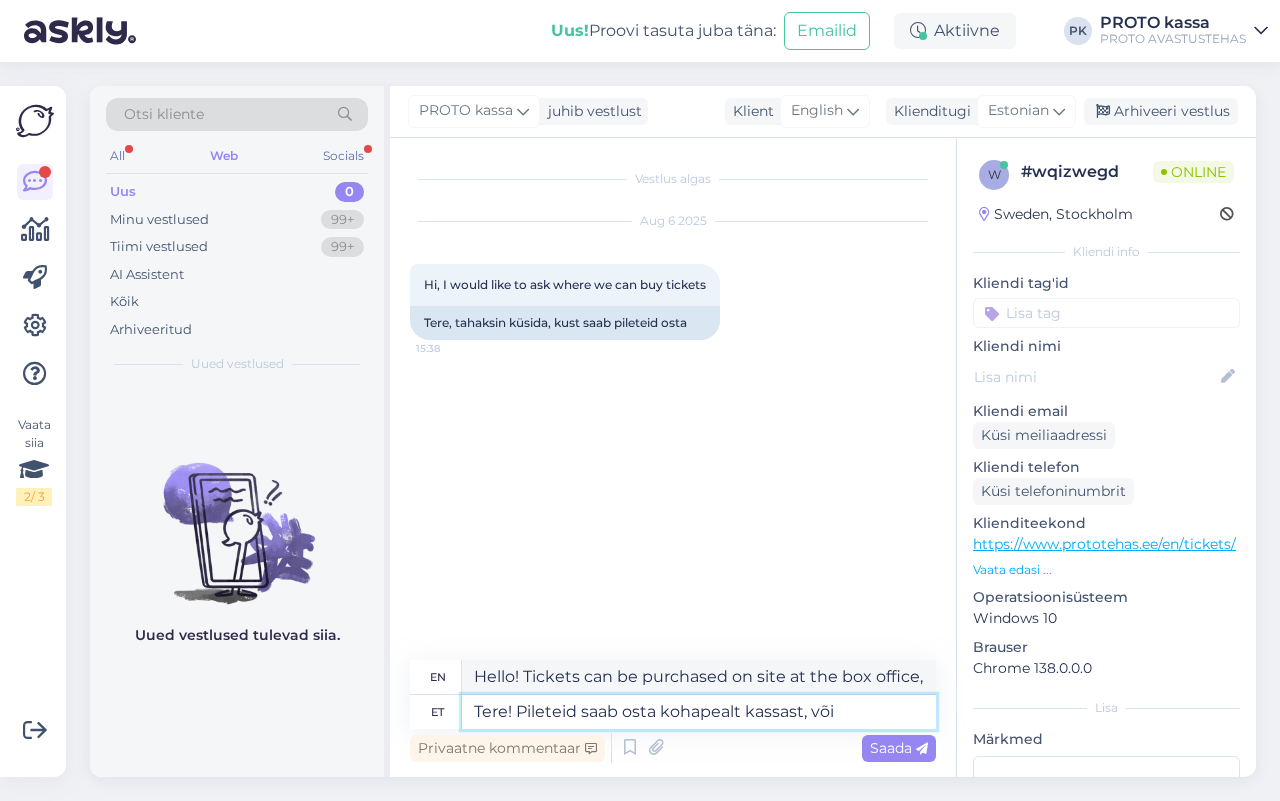 type on "Tere! Pileteid saab osta kohapealt kassast, või" 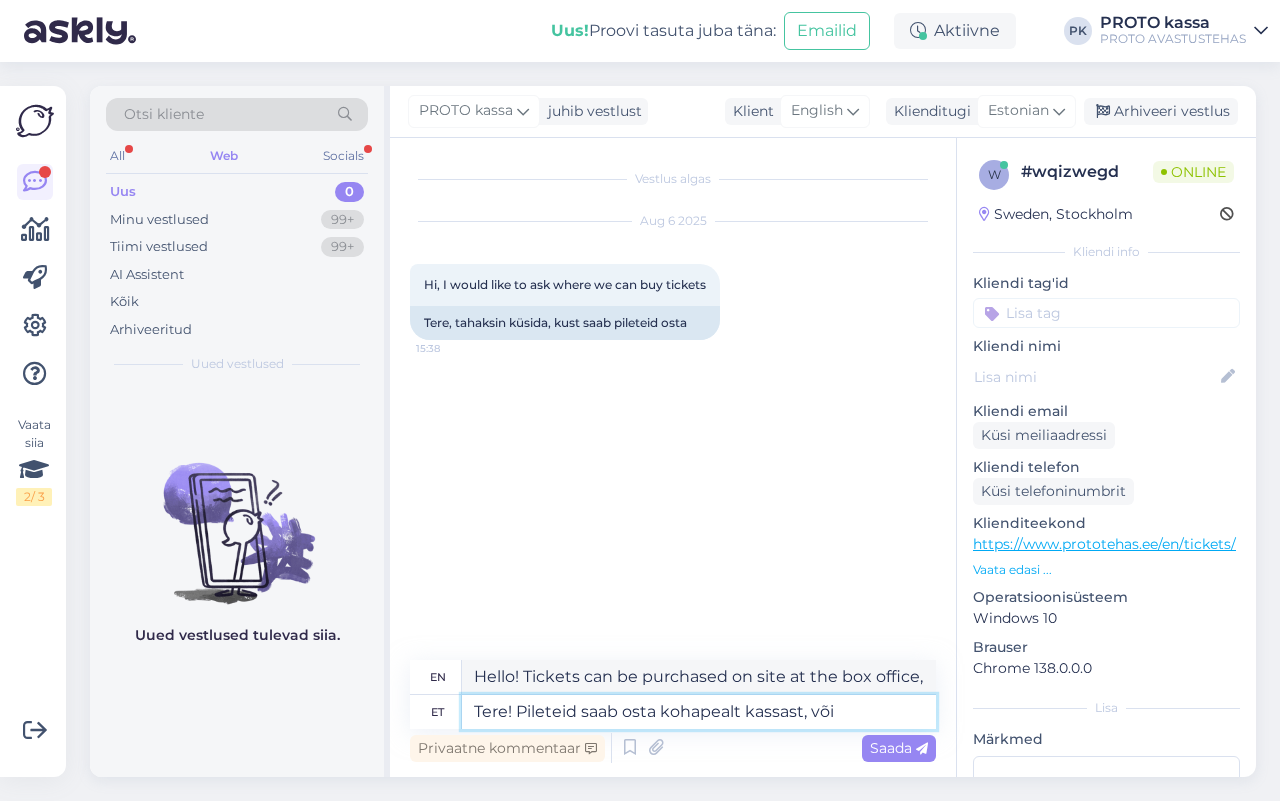 type on "Hello! Tickets can be purchased on site at the box office, or" 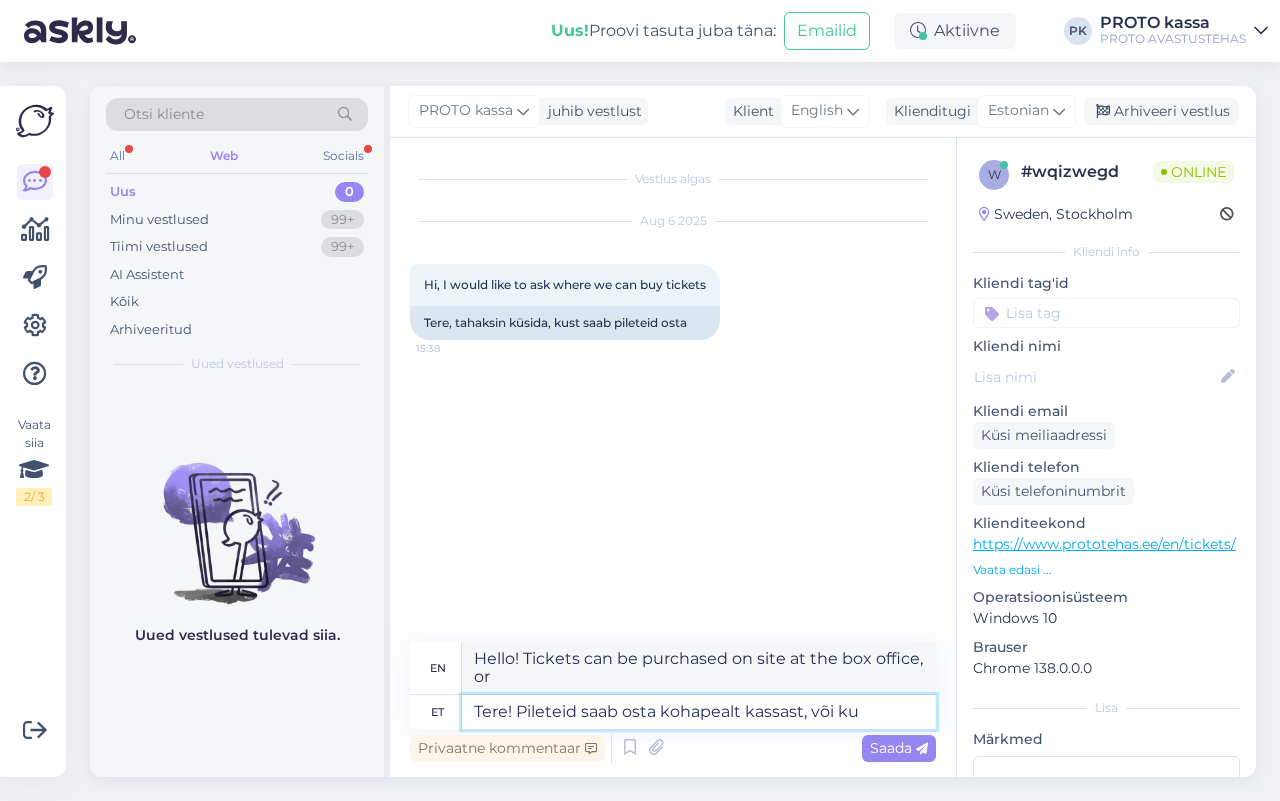 type on "Tere! Pileteid saab osta kohapealt kassast, või ku" 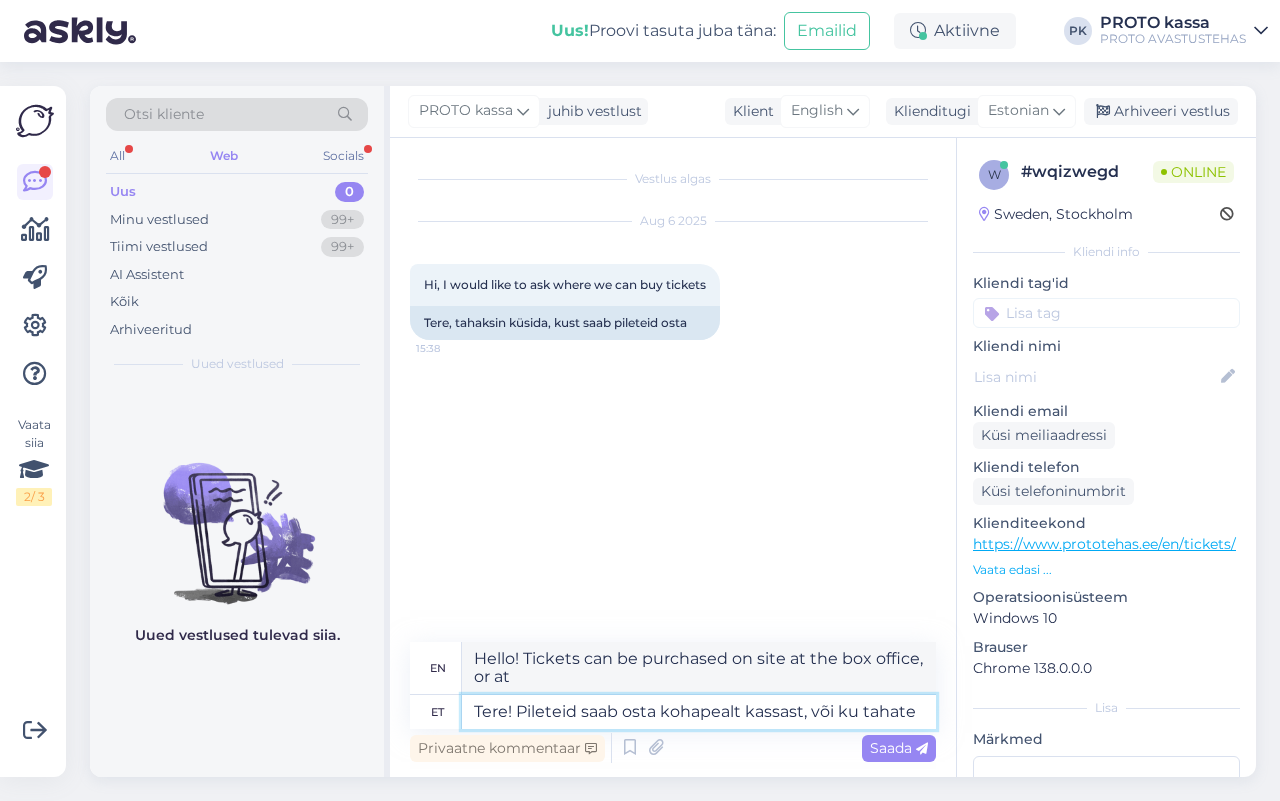type on "Tere! Pileteid saab osta kohapealt kassast, või ku tahate s" 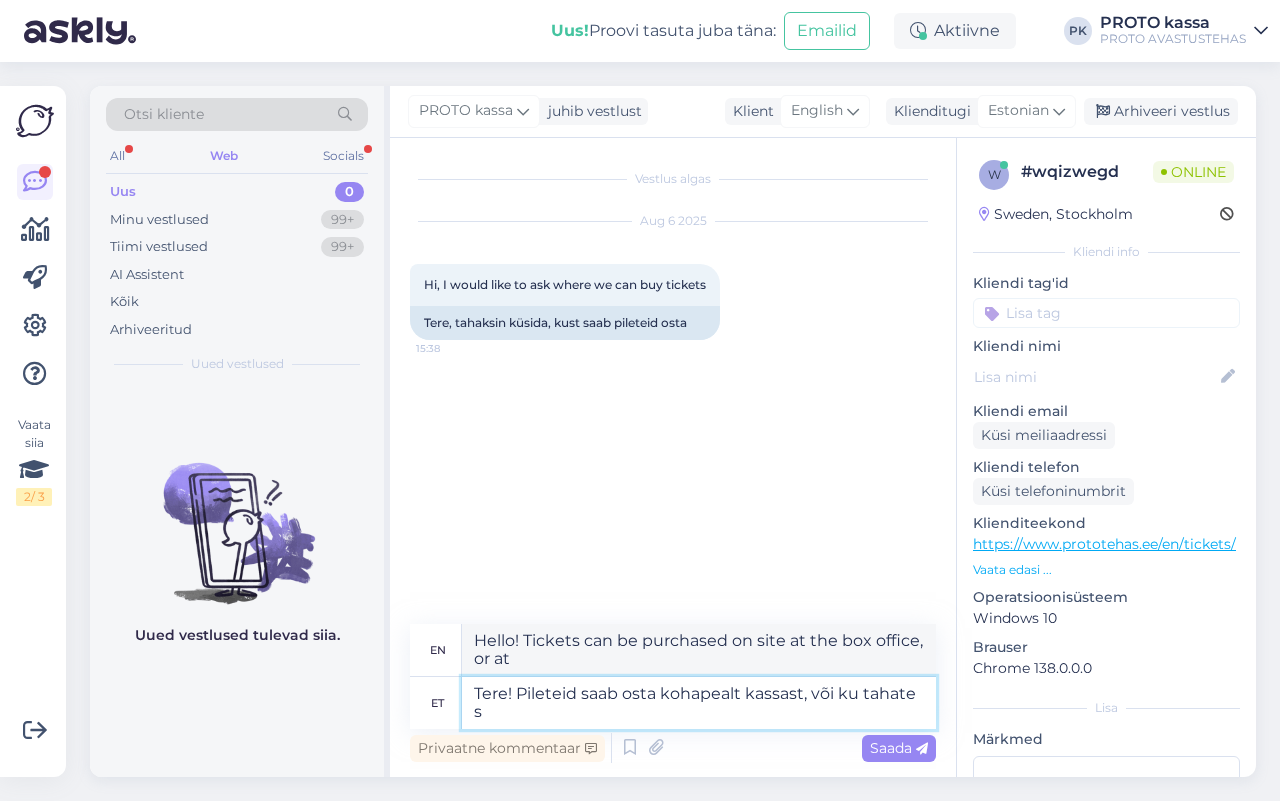 type on "Hello! Tickets can be purchased on site at the box office, or wherever you want." 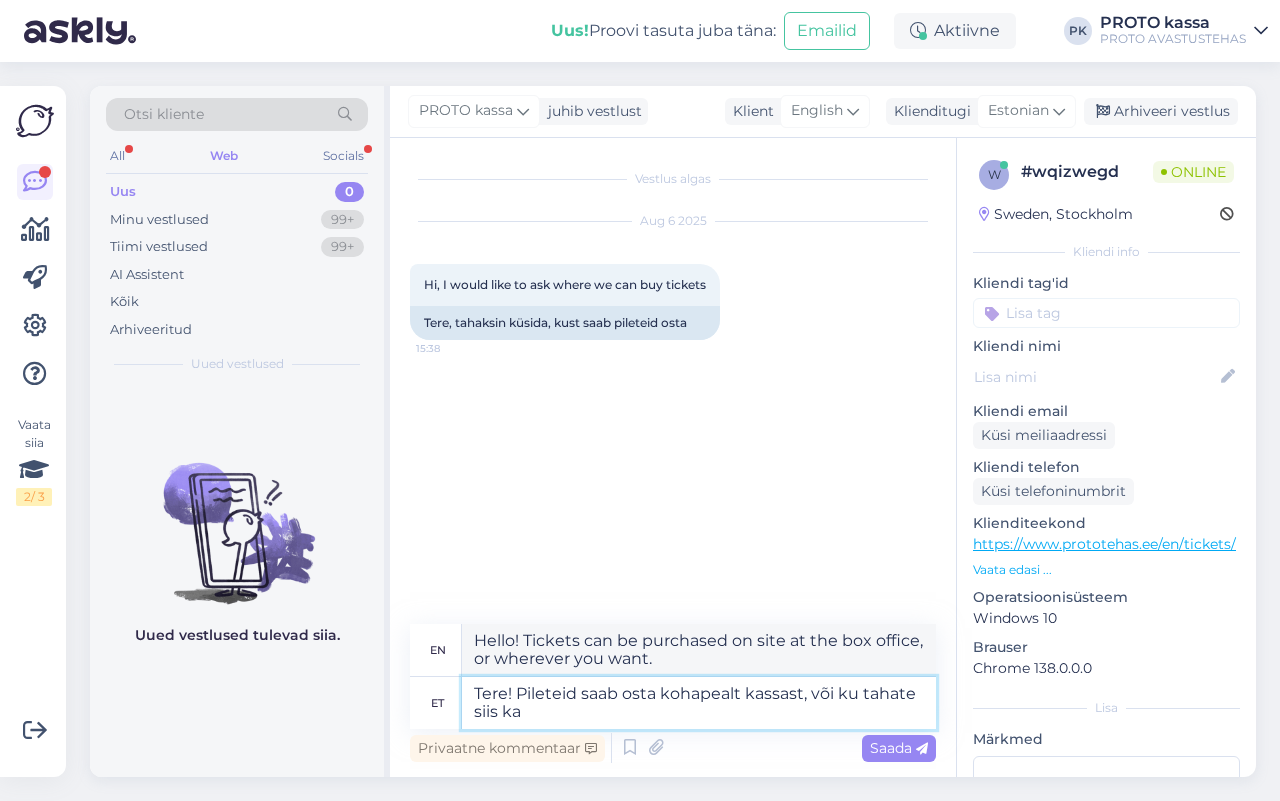 type on "Tere! Pileteid saab osta kohapealt kassast, või ku tahate siis ka" 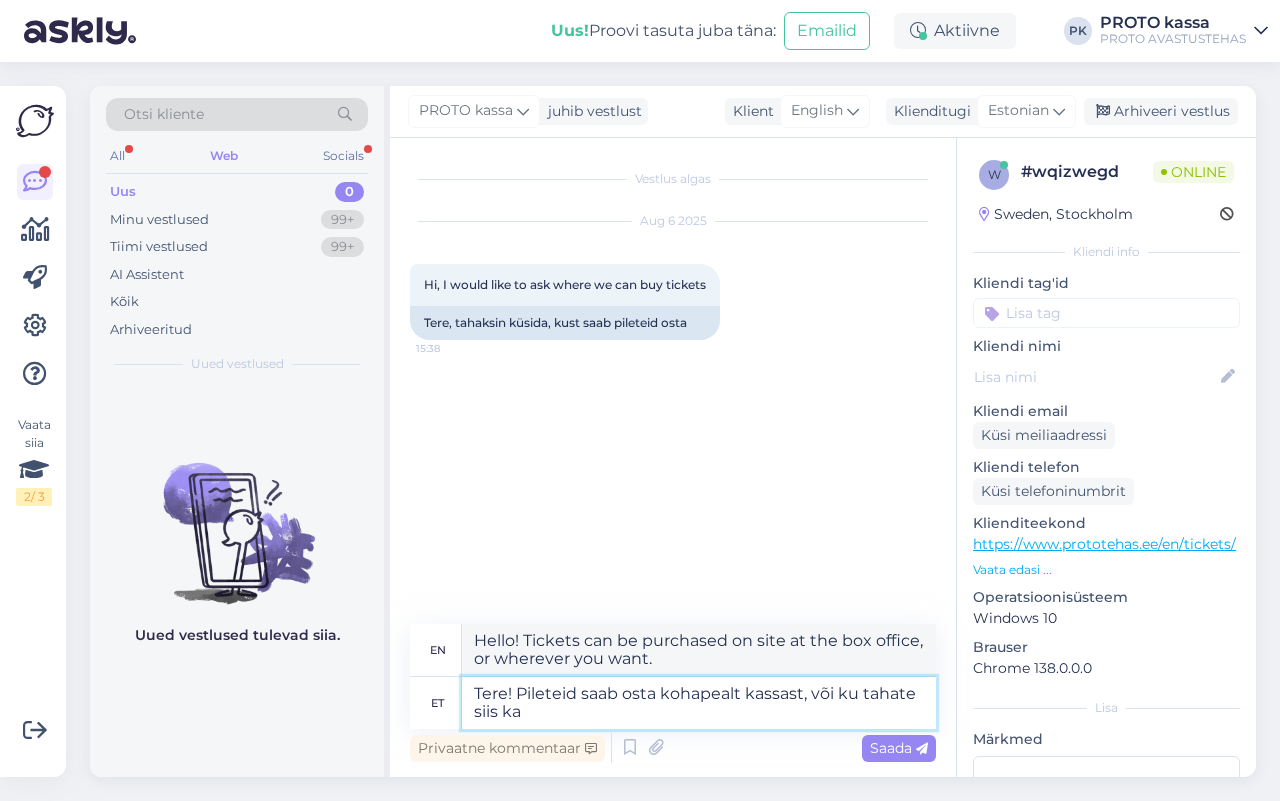 type on "Hello! Tickets can be purchased on site at the box office, or if you prefer," 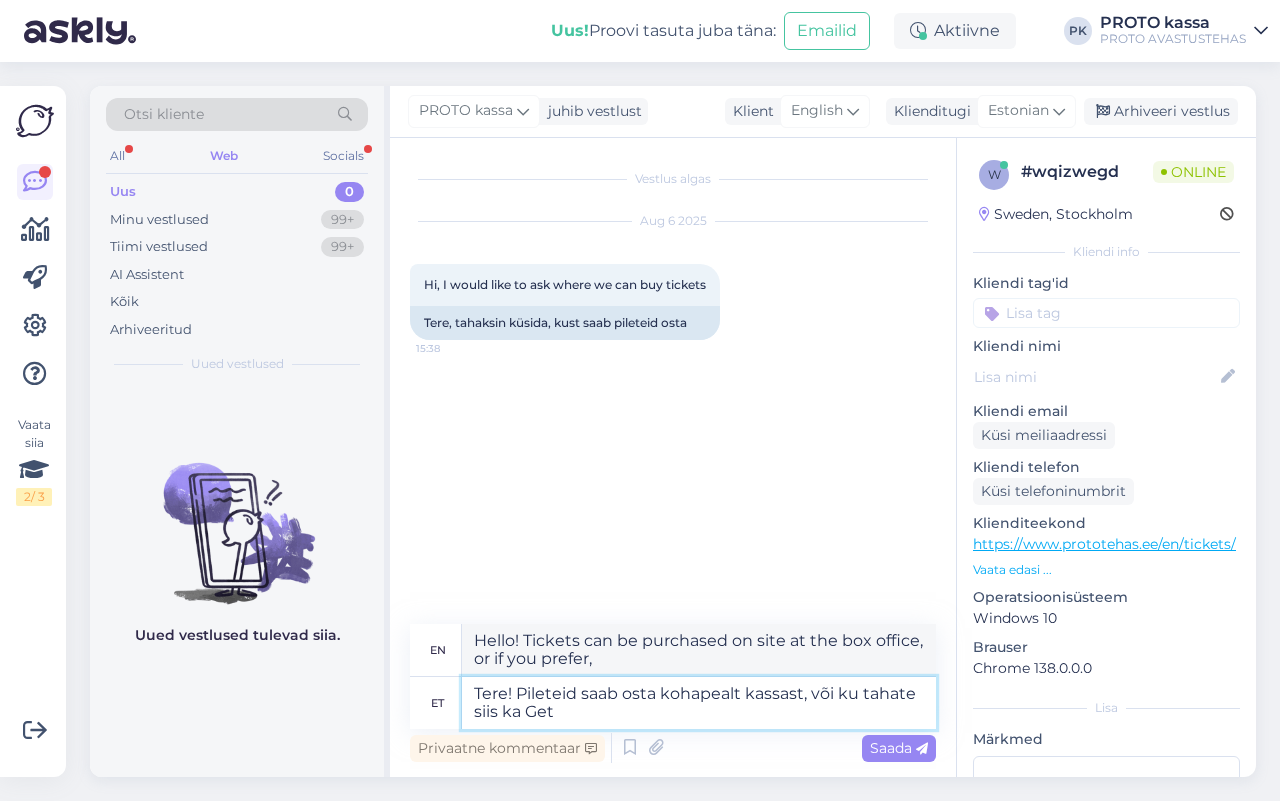 type on "Tere! Pileteid saab osta kohapealt kassast, või ku tahate siis ka Get" 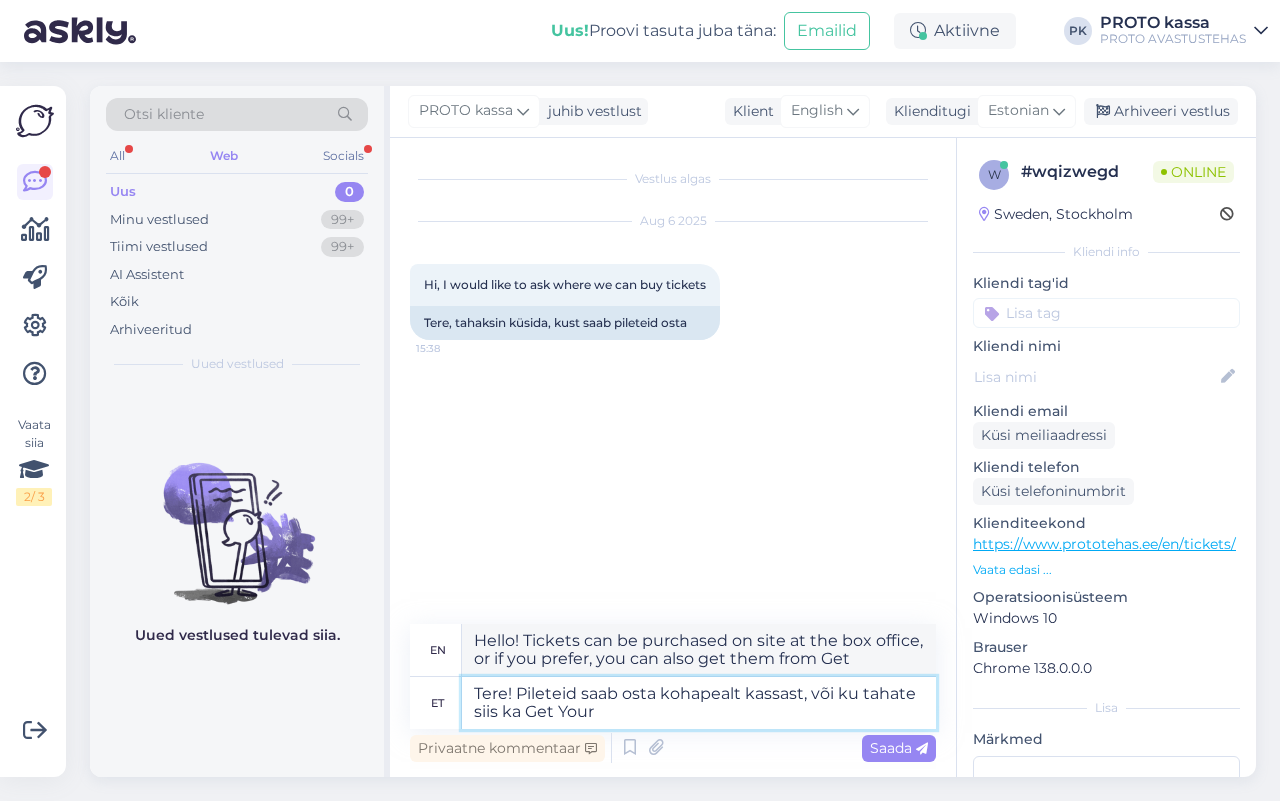 type on "Tere! Pileteid saab osta kohapealt kassast, või ku tahate siis ka Get Your" 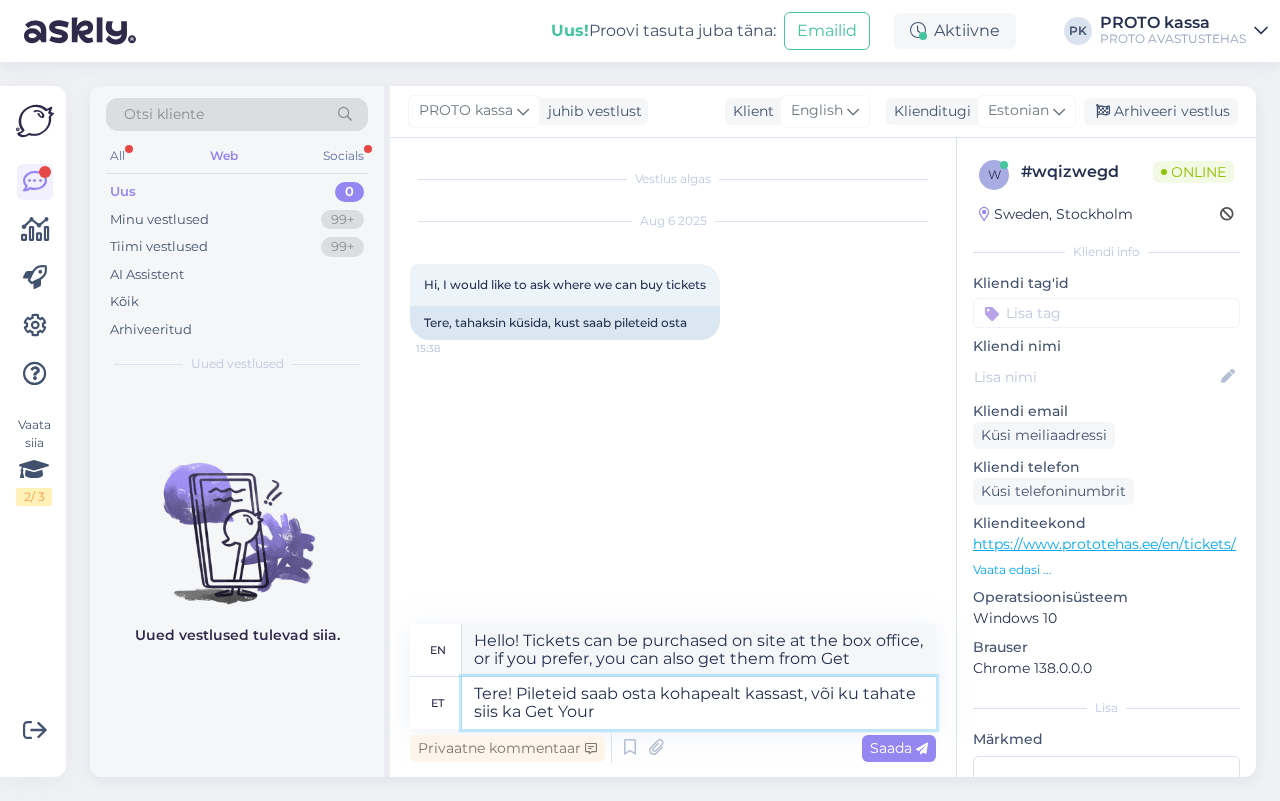 type on "Hello! Tickets can be purchased on site at the box office, or if you prefer, you can also get yours at Get Yours." 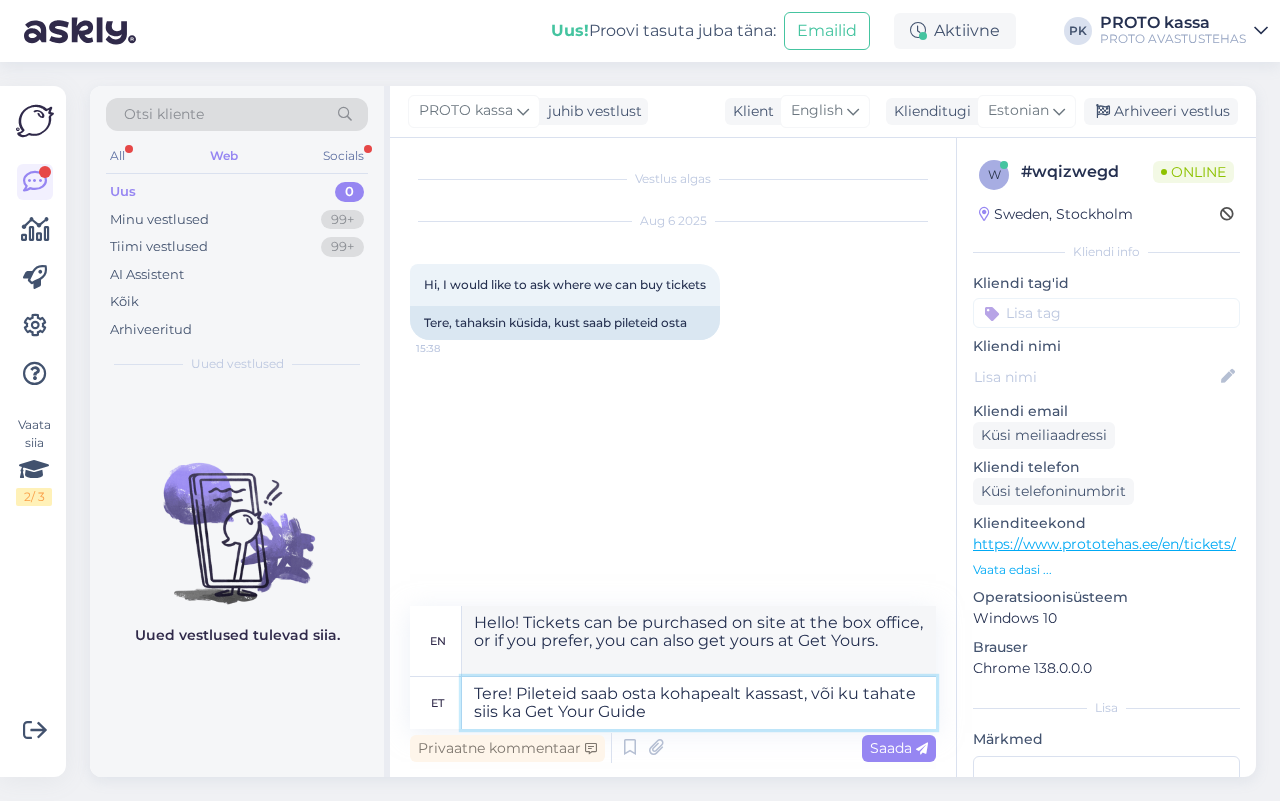 type on "Tere! Pileteid saab osta kohapealt kassast, või ku tahate siis ka Get Your Guide" 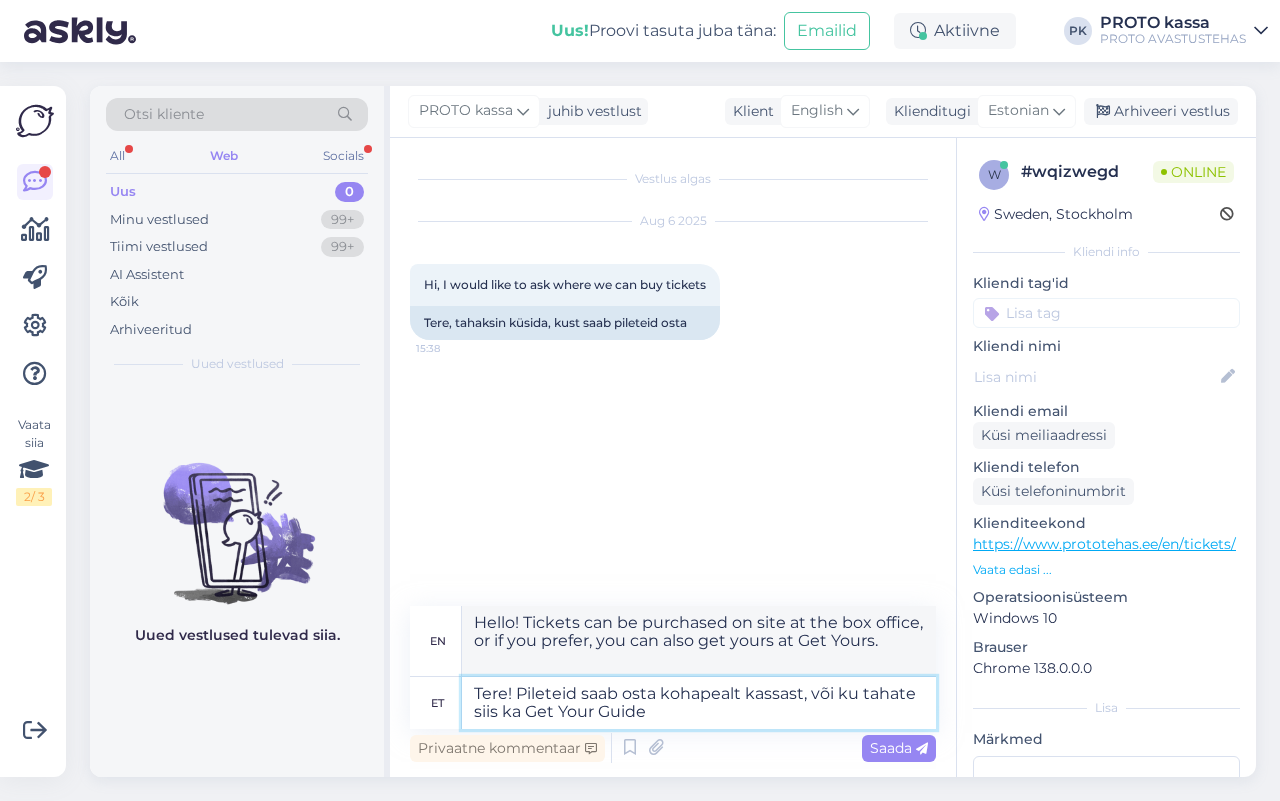 type on "Hello! Tickets can be purchased on site at the box office, or if you prefer, you can also get your guide." 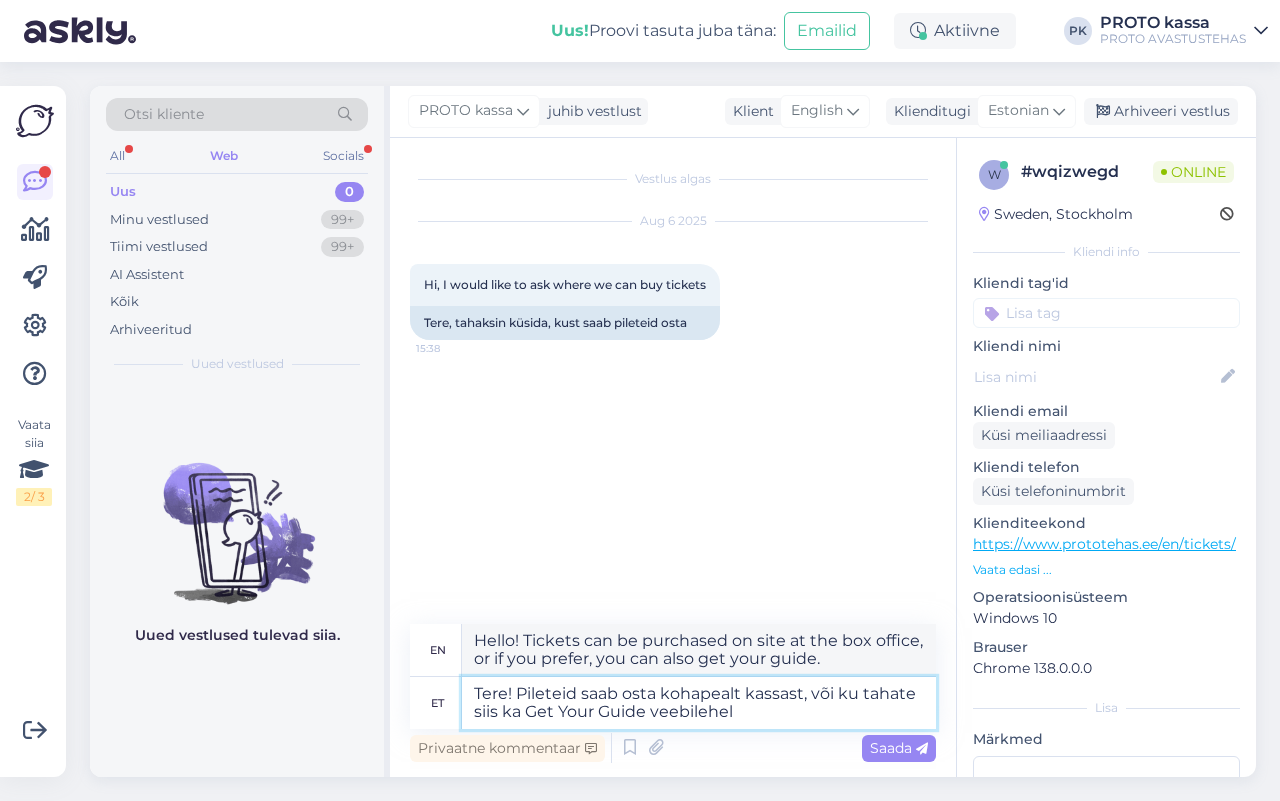 type on "Tere! Pileteid saab osta kohapealt kassast, või ku tahate siis ka Get Your Guide veebilehelt" 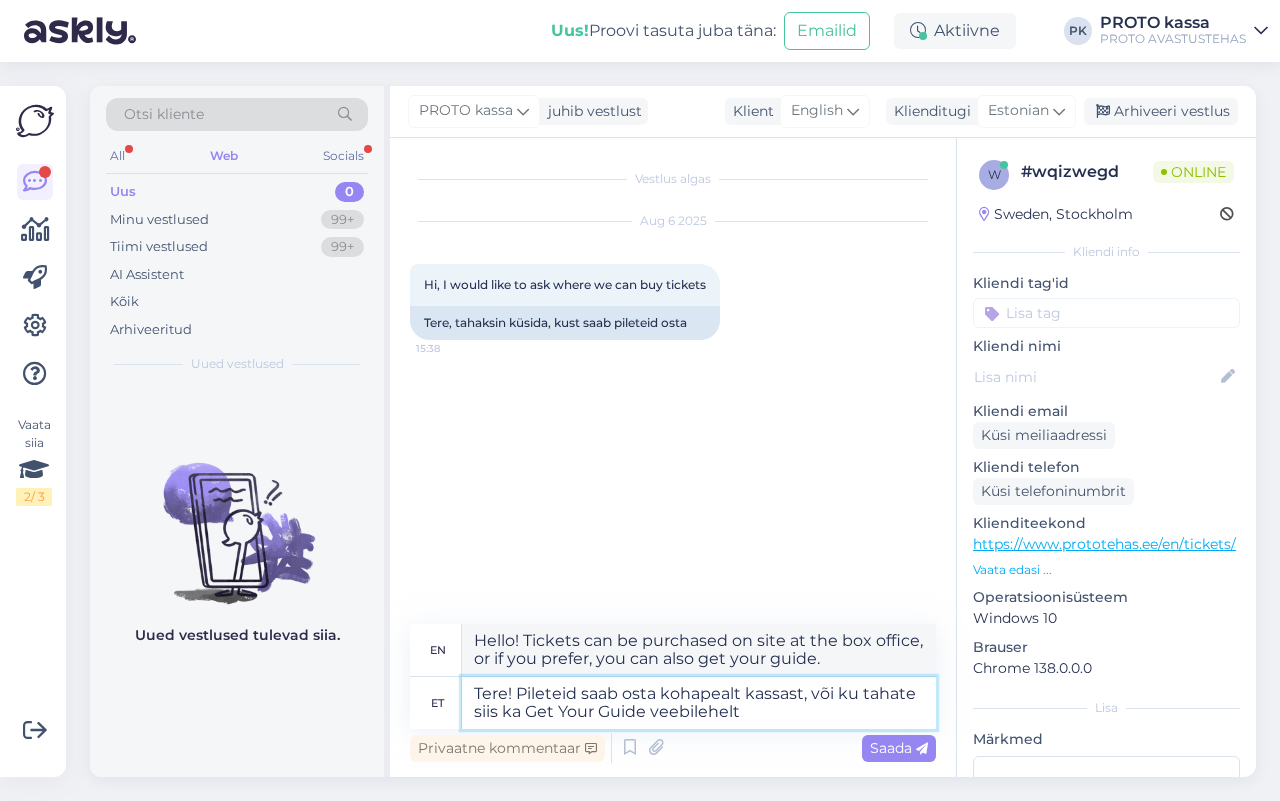 type on "Hello! Tickets can be purchased on site at the box office, or if you prefer, from the Get Your Guide website." 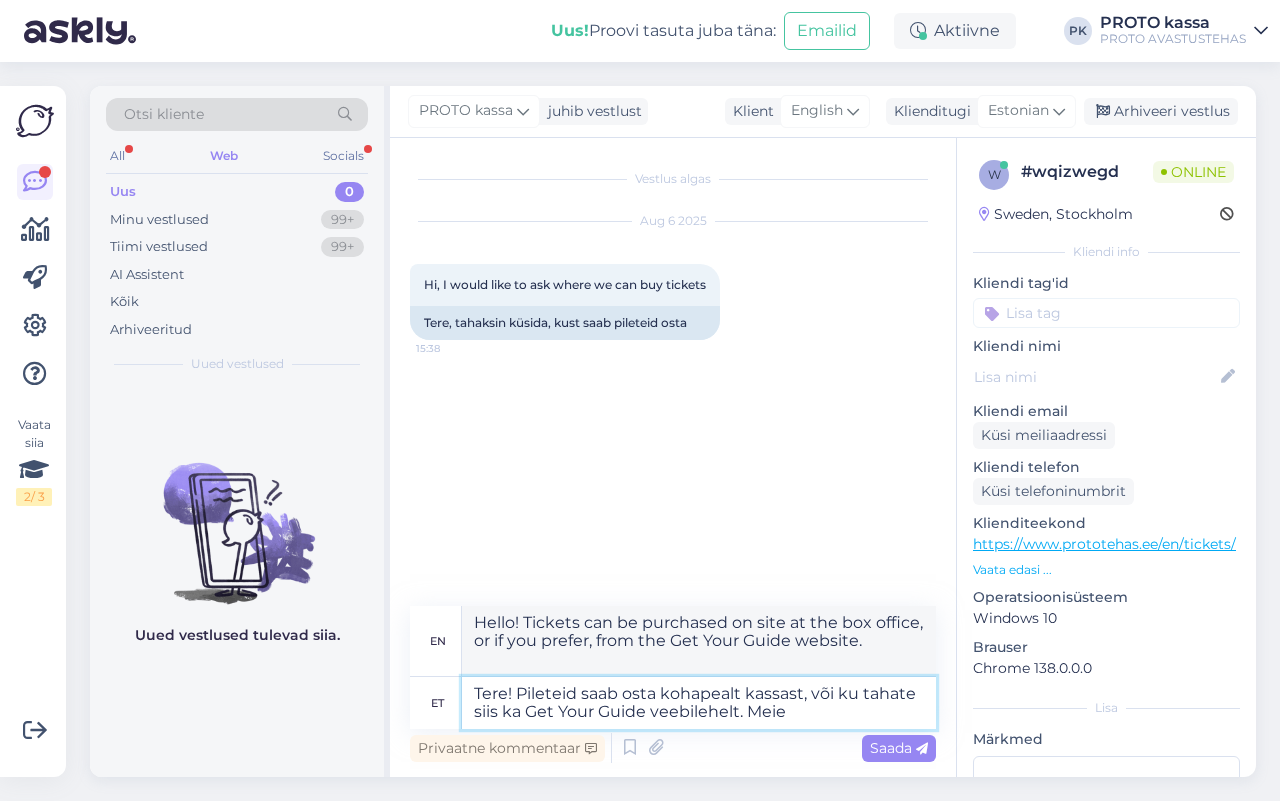 type on "Tere! Pileteid saab osta kohapealt kassast, või ku tahate siis ka Get Your Guide veebilehelt. Meie" 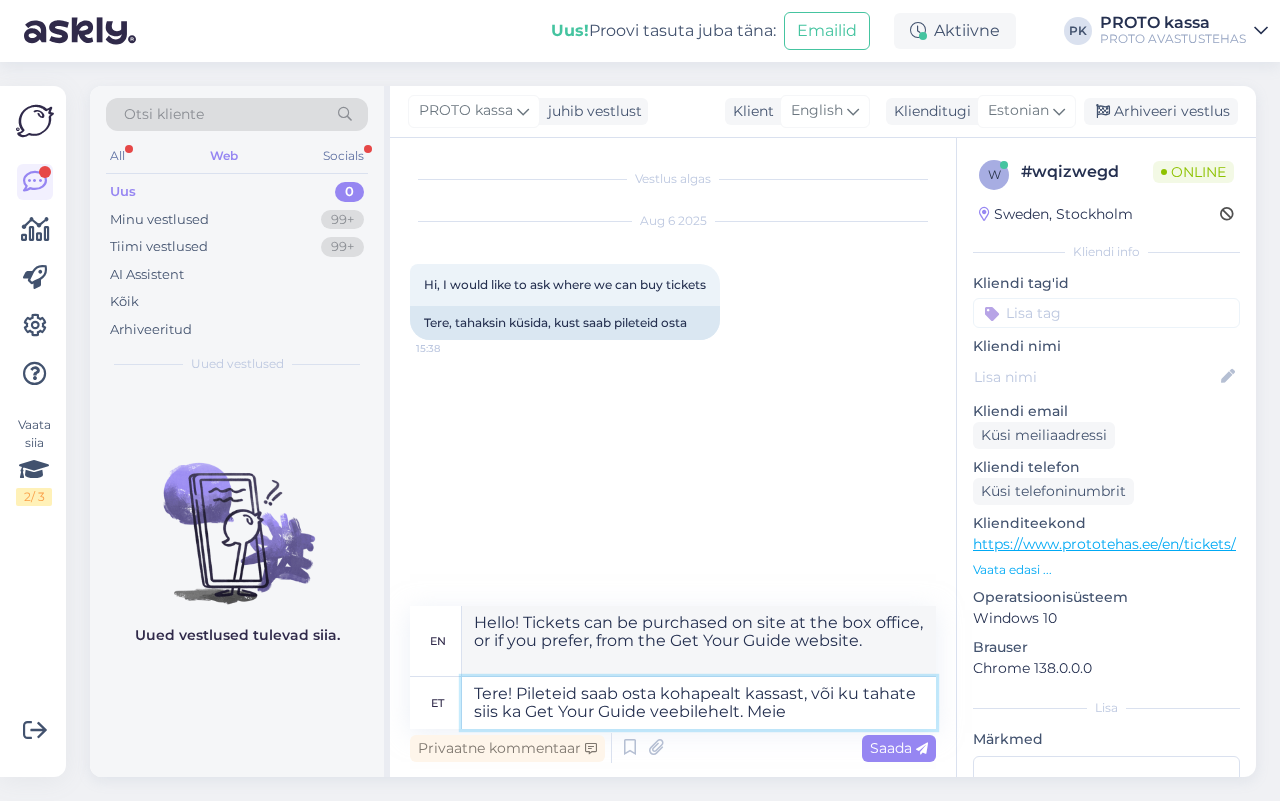 type on "Hello! Tickets can be purchased on site at the box office, or if you prefer, from the Get Your Guide website. We" 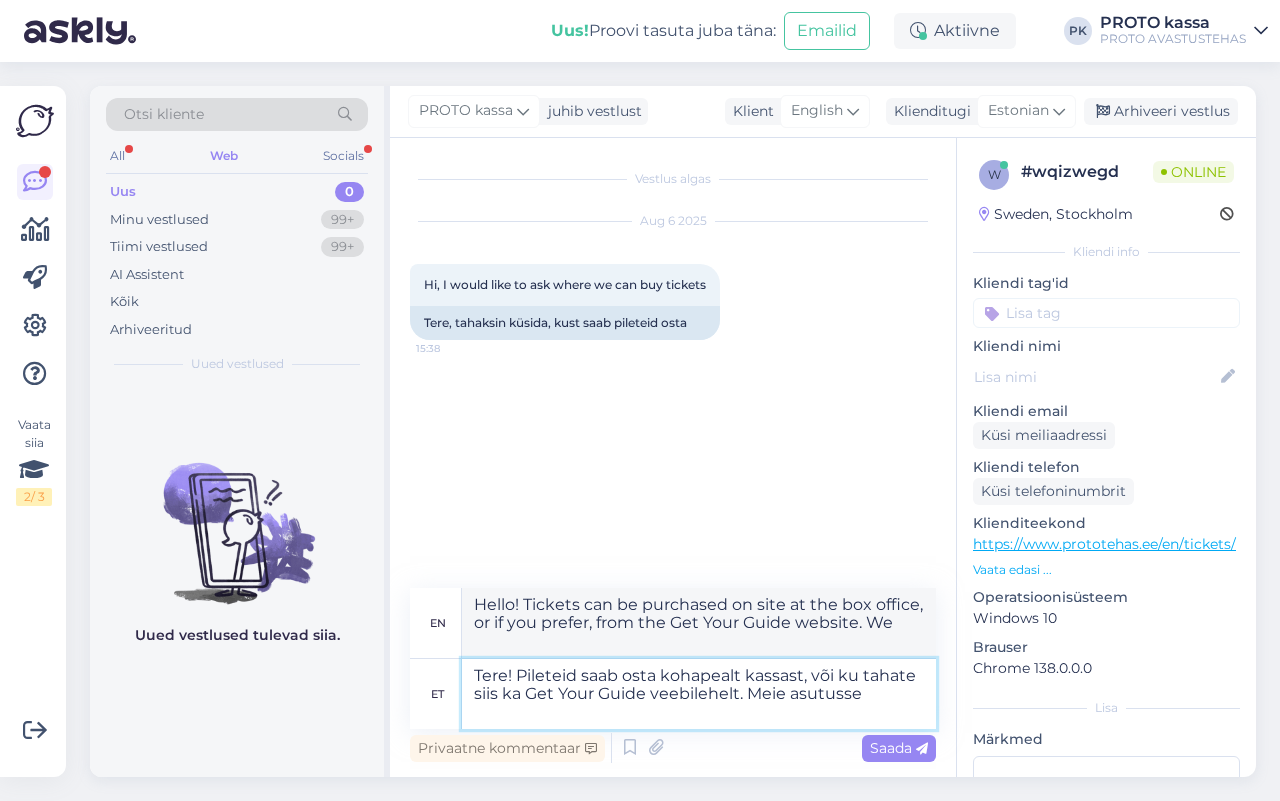 type on "Tere! Pileteid saab osta kohapealt kassast, või ku tahate siis ka Get Your Guide veebilehelt. Meie asutusse" 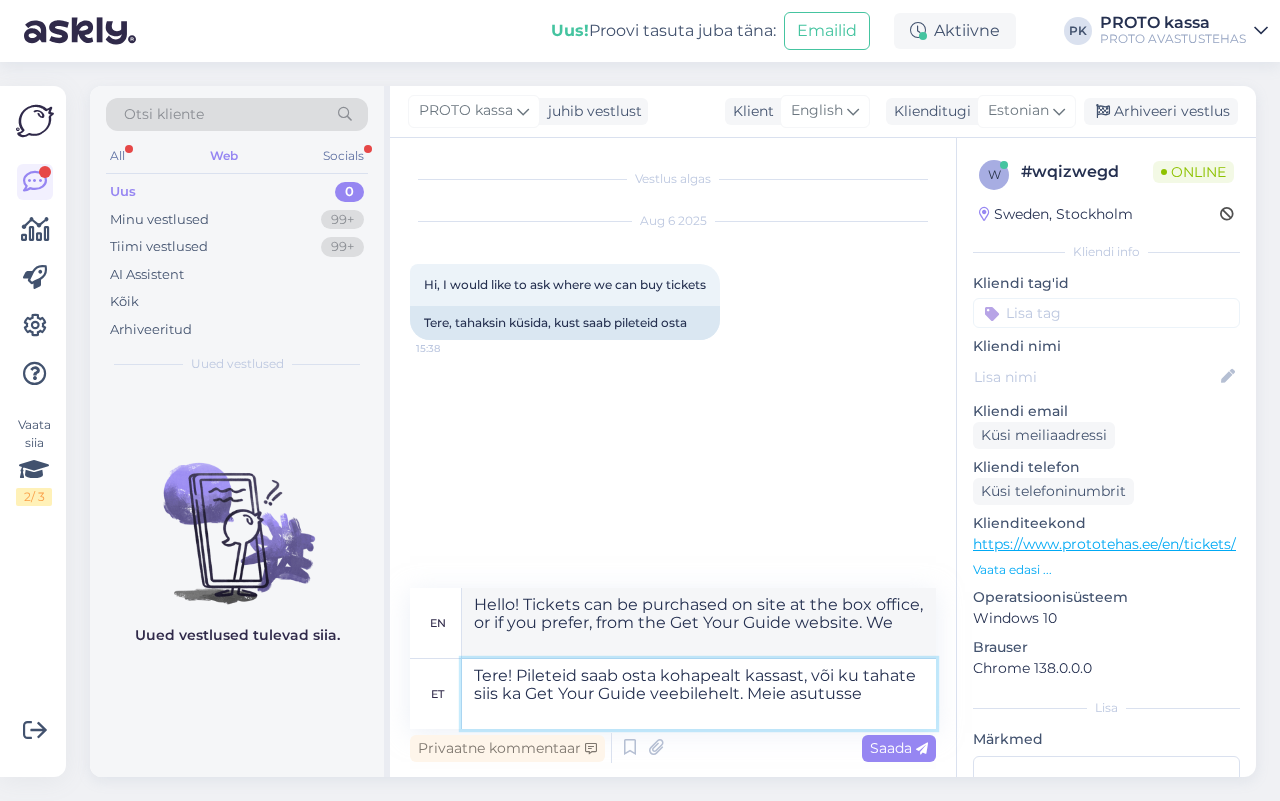 type on "Hello! Tickets can be purchased on site at the box office, or if you prefer, from the Get Your Guide website. To our institution" 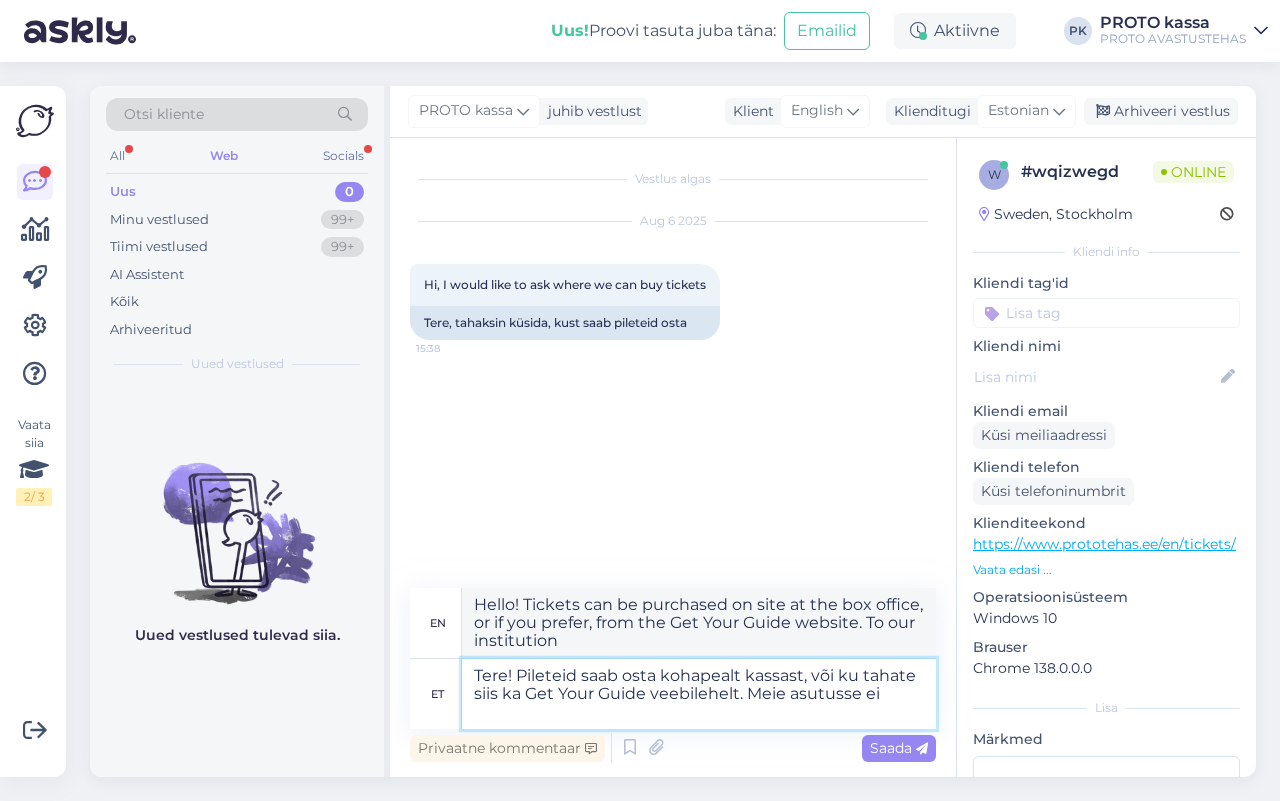 type on "Tere! Pileteid saab osta kohapealt kassast, või ku tahate siis ka Get Your Guide veebilehelt. Meie asutusse ei" 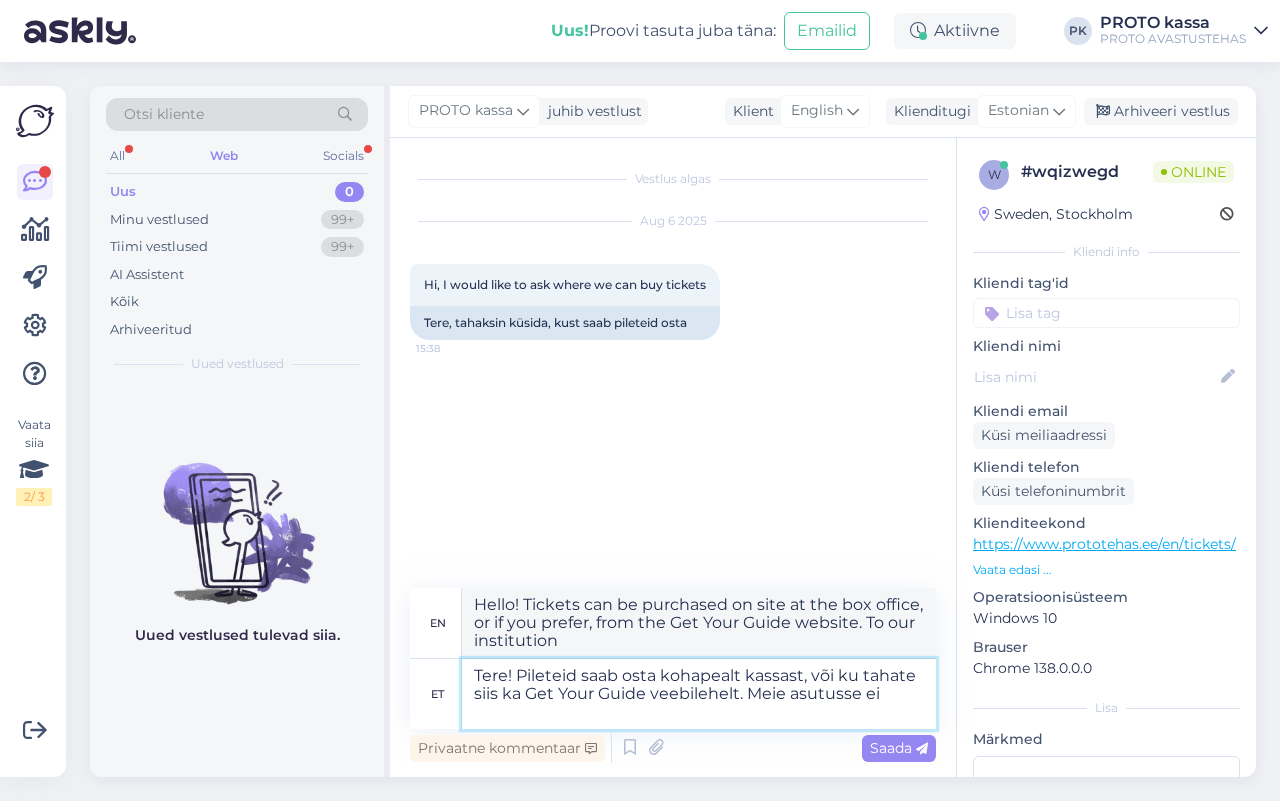 type on "Hello! Tickets can be purchased on site at the box office, or if you prefer, from the Get Your Guide website. We do not" 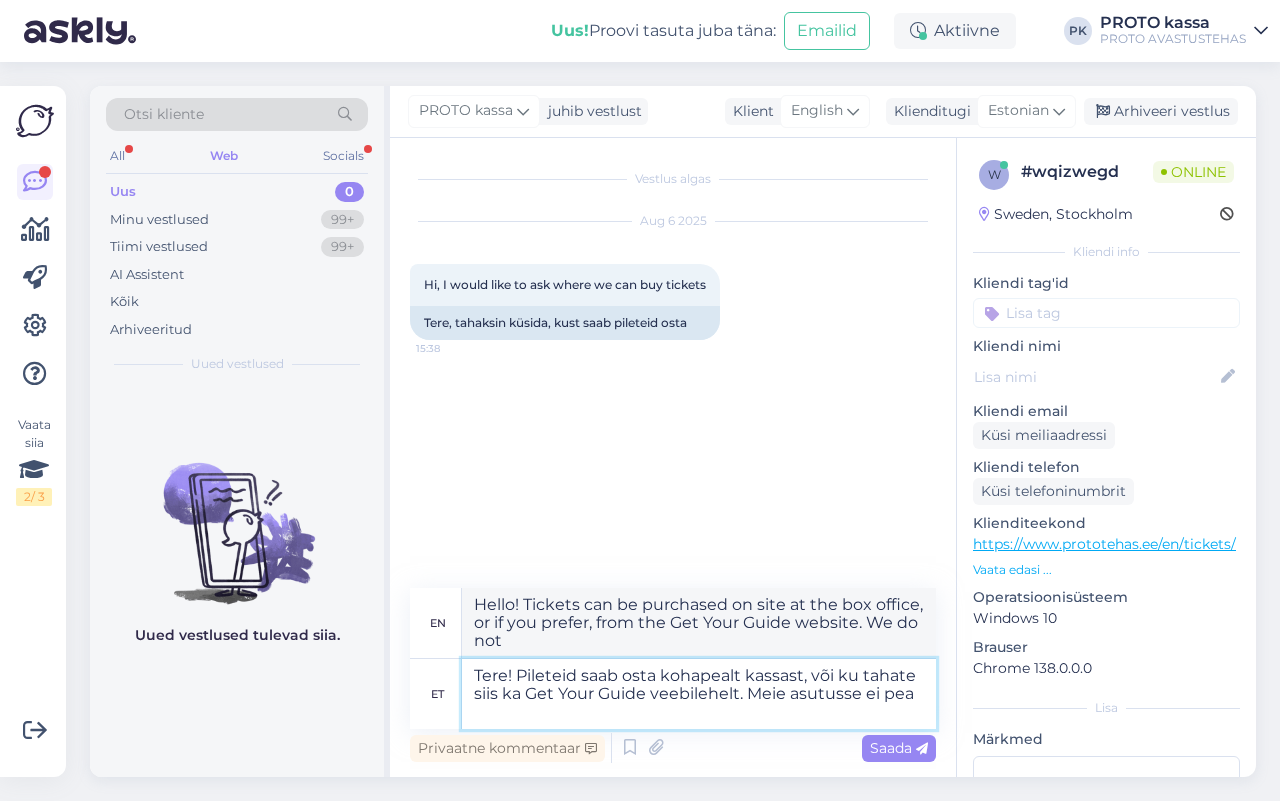 type on "Tere! Pileteid saab osta kohapealt kassast, või ku tahate siis ka Get Your Guide veebilehelt. Meie asutusse ei pea" 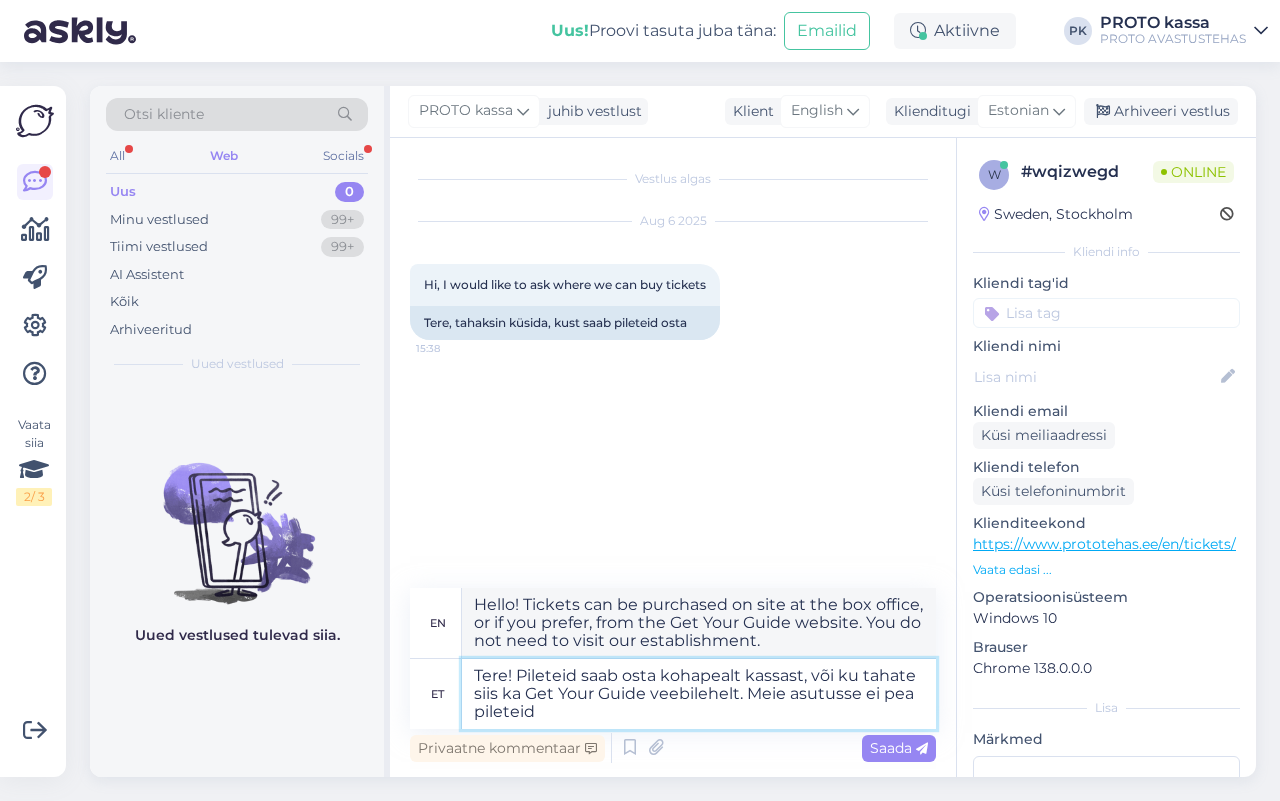 type on "Tere! Pileteid saab osta kohapealt kassast, või ku tahate siis ka Get Your Guide veebilehelt. Meie asutusse ei pea pileteid e" 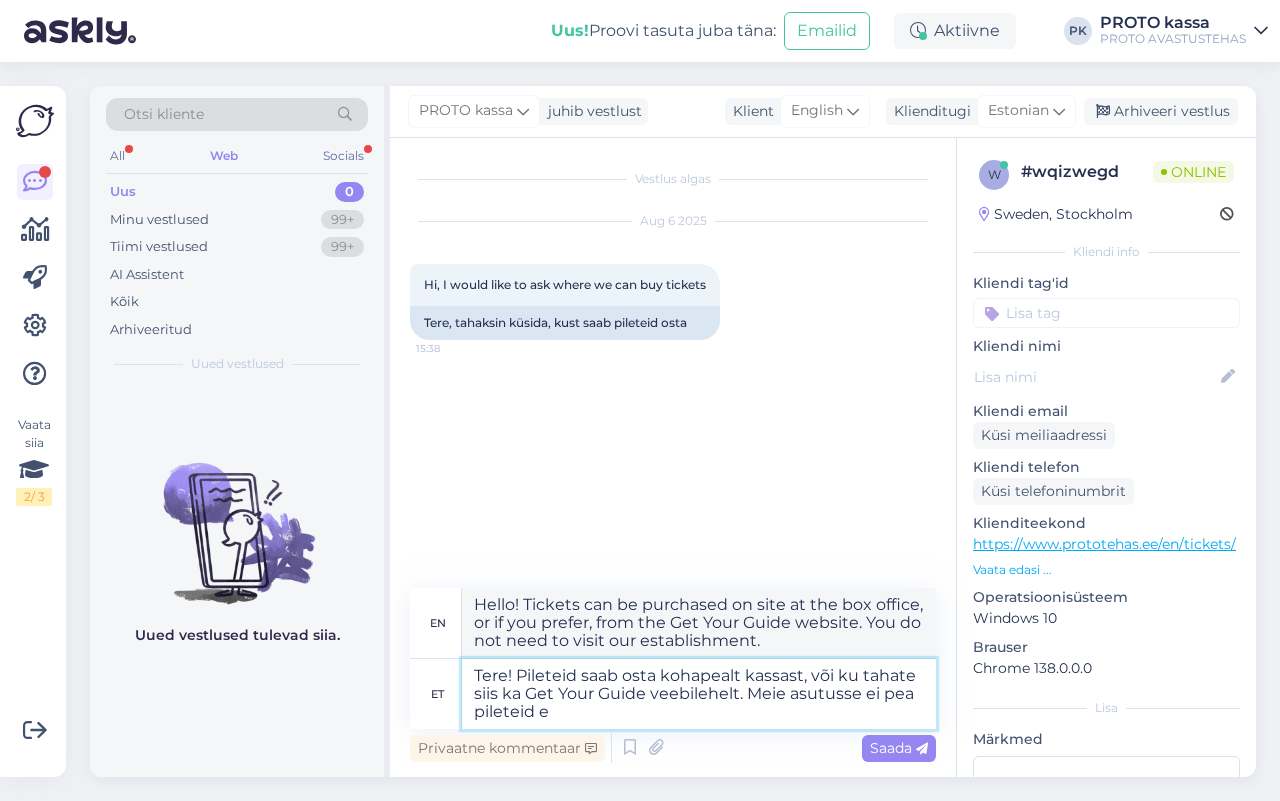 type on "Hello! Tickets can be purchased on site at the box office, or if you prefer, from the Get Your Guide website. Tickets are not required for our establishment." 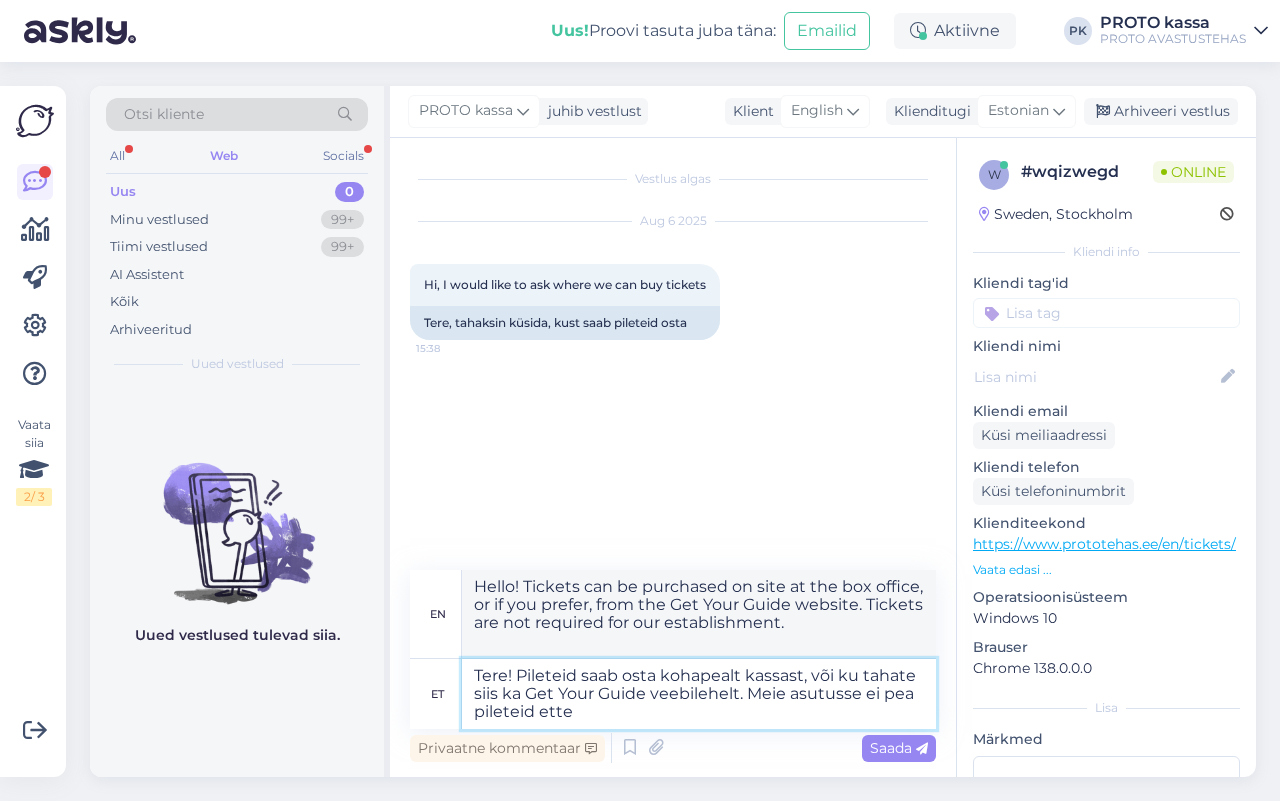 type on "Tere! Pileteid saab osta kohapealt kassast, või ku tahate siis ka Get Your Guide veebilehelt. Meie asutusse ei pea pileteid ette" 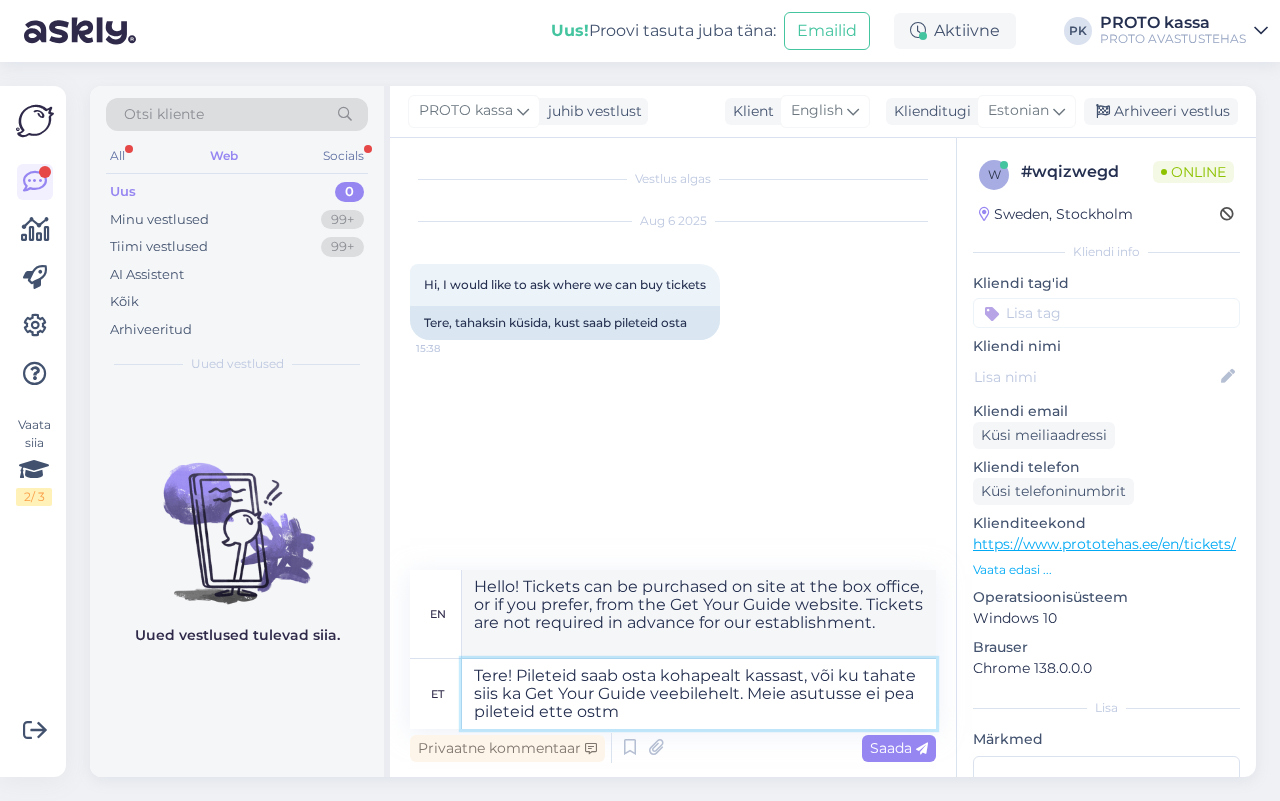 type on "Tere! Pileteid saab osta kohapealt kassast, või ku tahate siis ka Get Your Guide veebilehelt. Meie asutusse ei pea pileteid ette ostma" 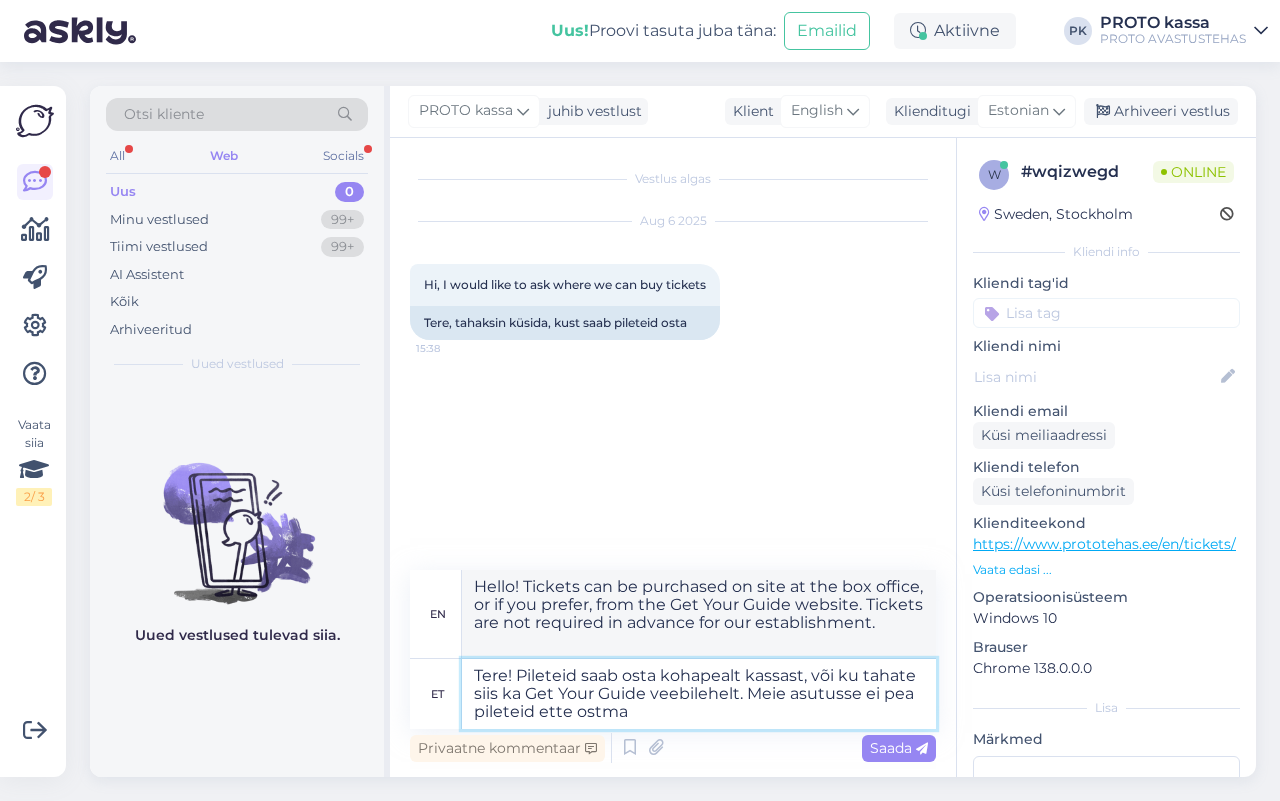 type on "Hello! Tickets can be purchased on site at the box office, or if you prefer, from the Get Your Guide website. You do not need to purchase tickets in advance at our establishment." 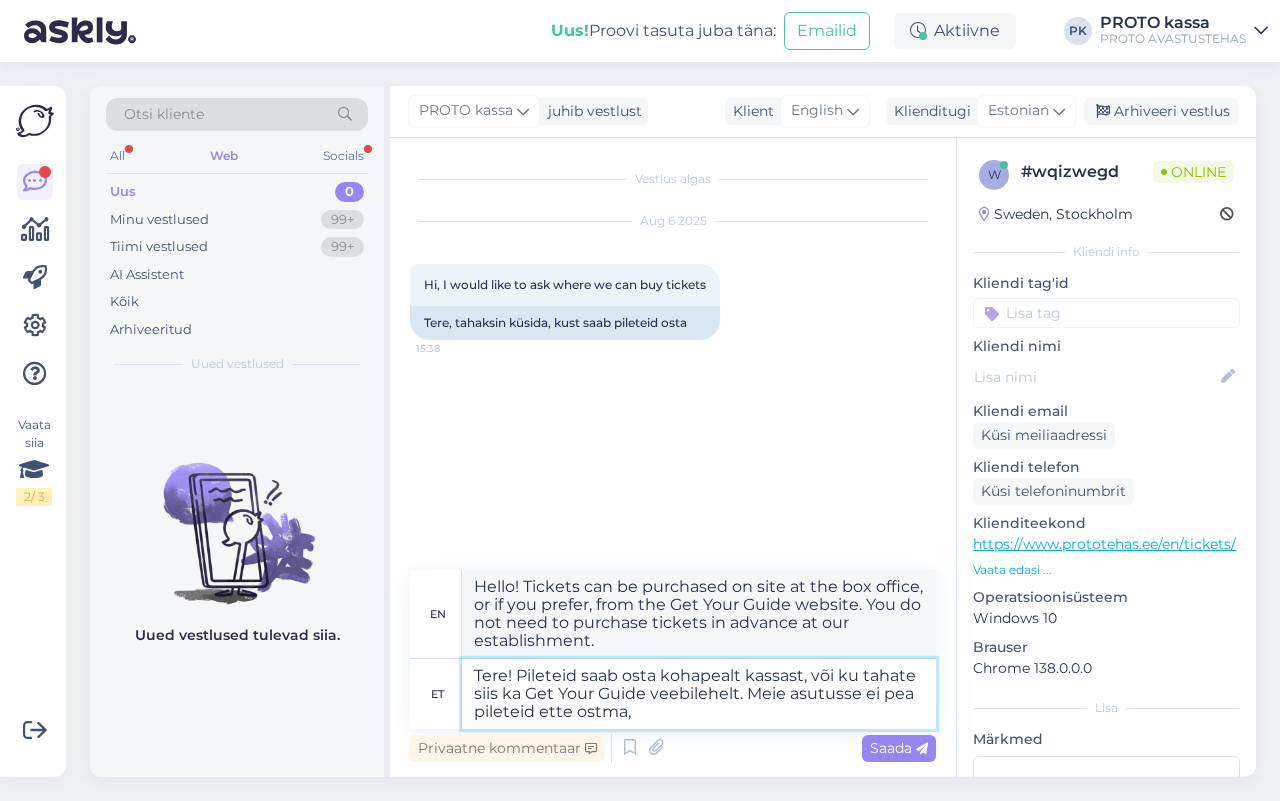 type on "Tere! Pileteid saab osta kohapealt kassast, või ku tahate siis ka Get Your Guide veebilehelt. Meie asutusse ei pea pileteid ette ostma," 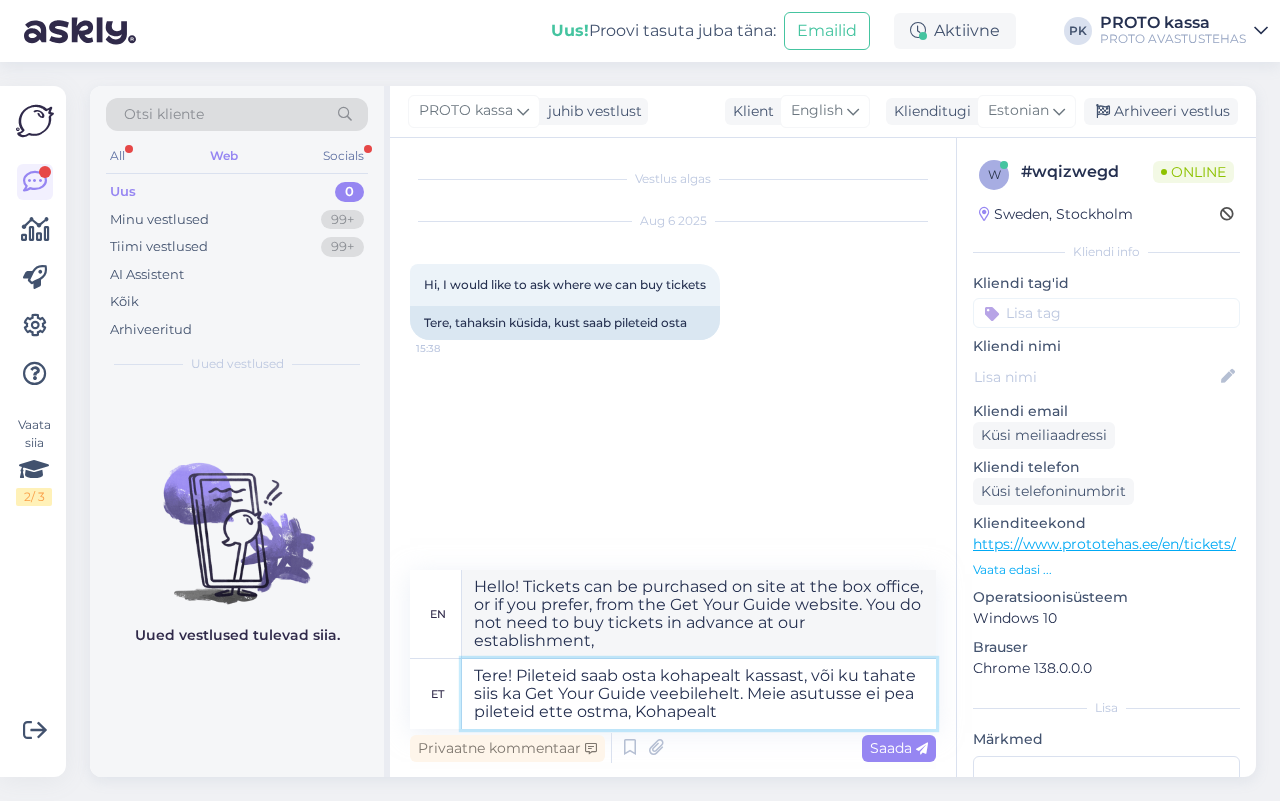 type on "Tere! Pileteid saab osta kohapealt kassast, või ku tahate siis ka Get Your Guide veebilehelt. Meie asutusse ei pea pileteid ette ostma, Kohapealt" 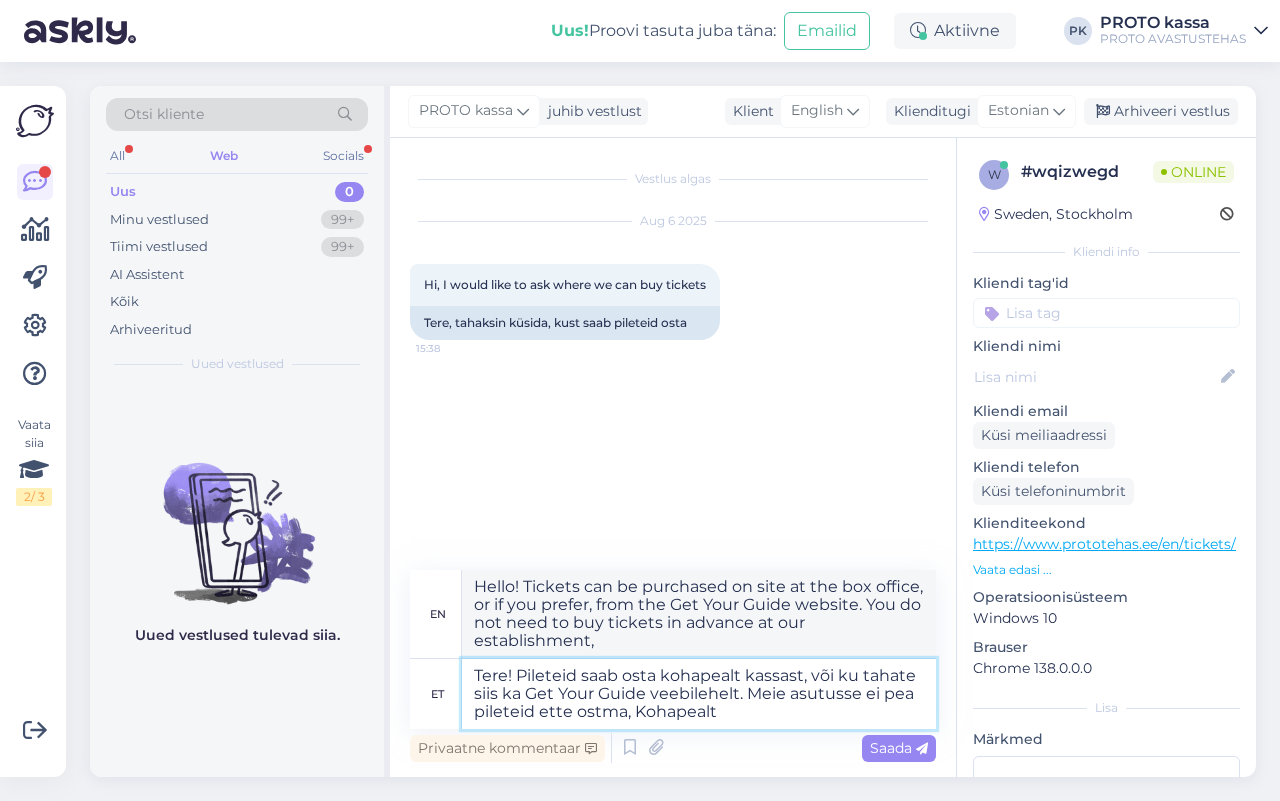 type on "Hello! Tickets can be purchased on site at the box office, or if you prefer, from the Get Your Guide website. You do not need to buy tickets in advance at our institution, On site" 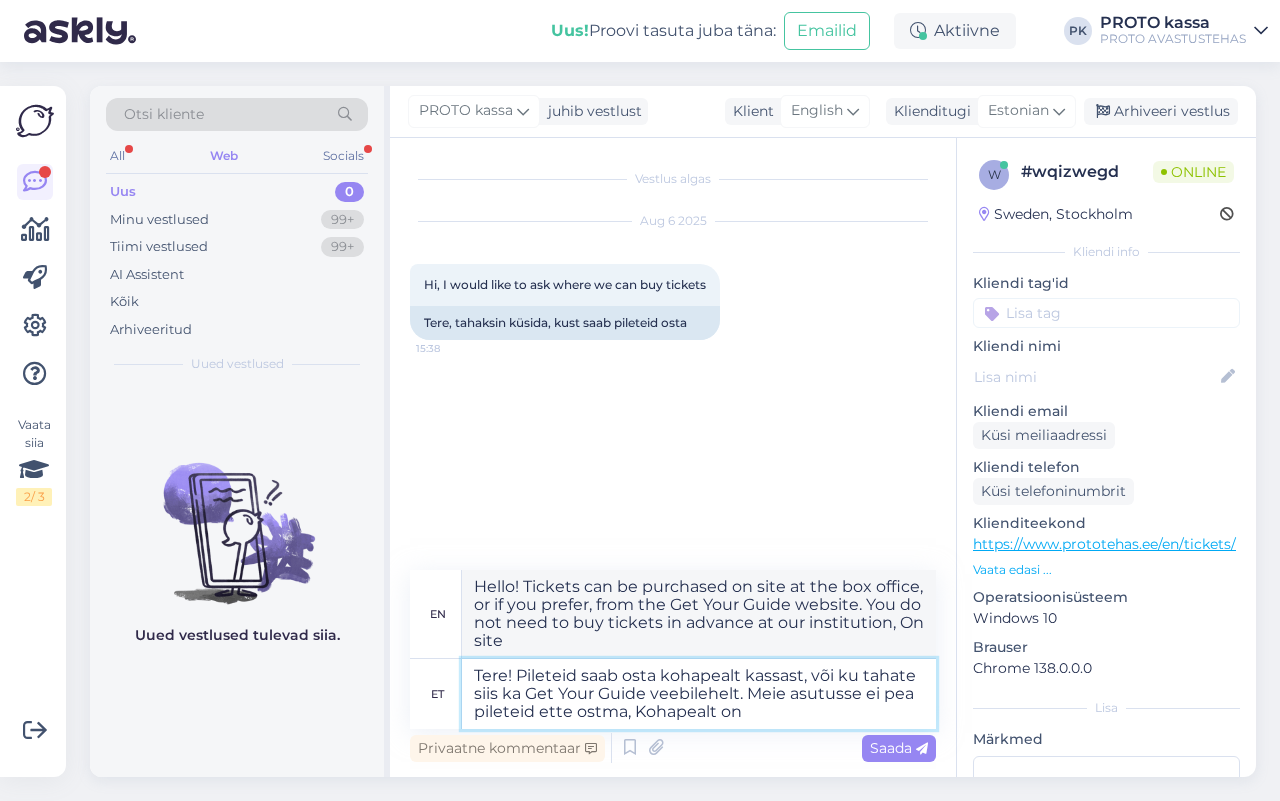 type on "Tere! Pileteid saab osta kohapealt kassast, või ku tahate siis ka Get Your Guide veebilehelt. Meie asutusse ei pea pileteid ette ostma, Kohapealt on m" 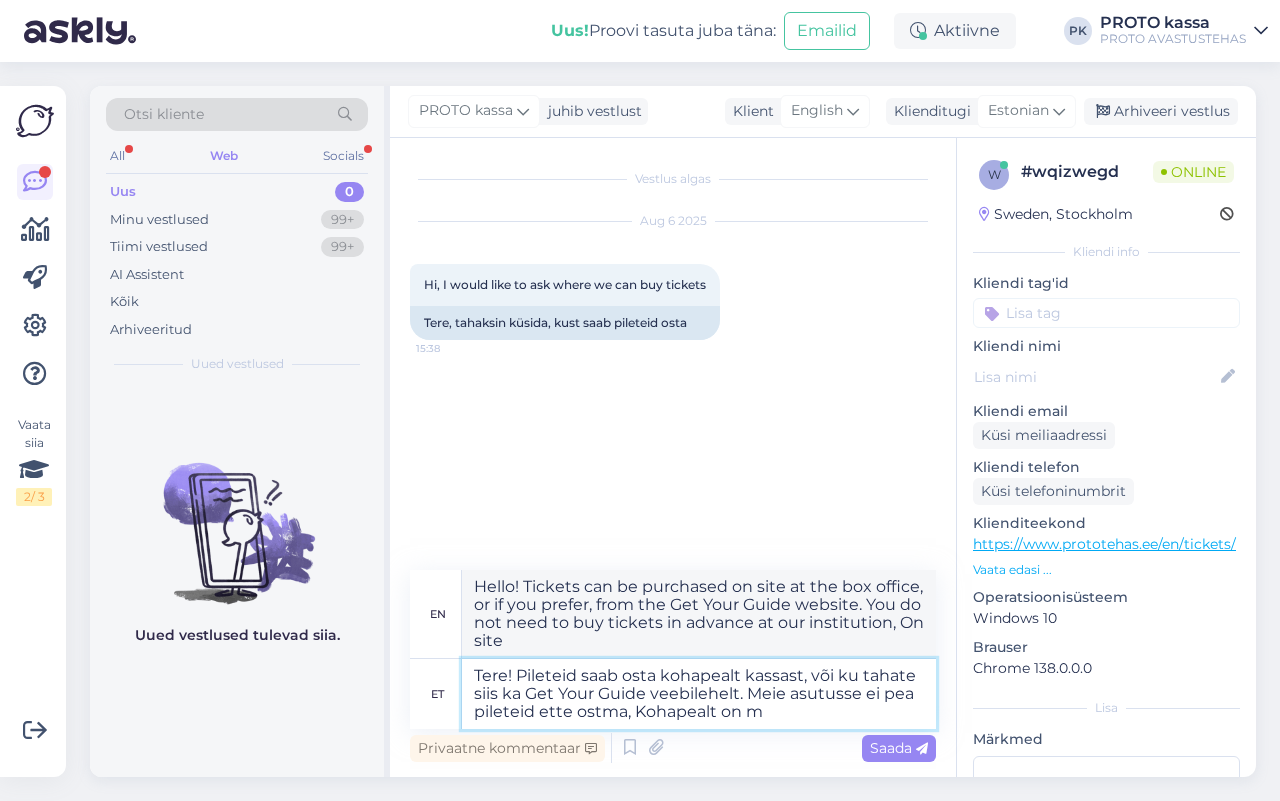 type on "Hello! Tickets can be purchased on site at the box office, or if you prefer, from the Get Your Guide website. You do not need to buy tickets in advance at our establishment, on site" 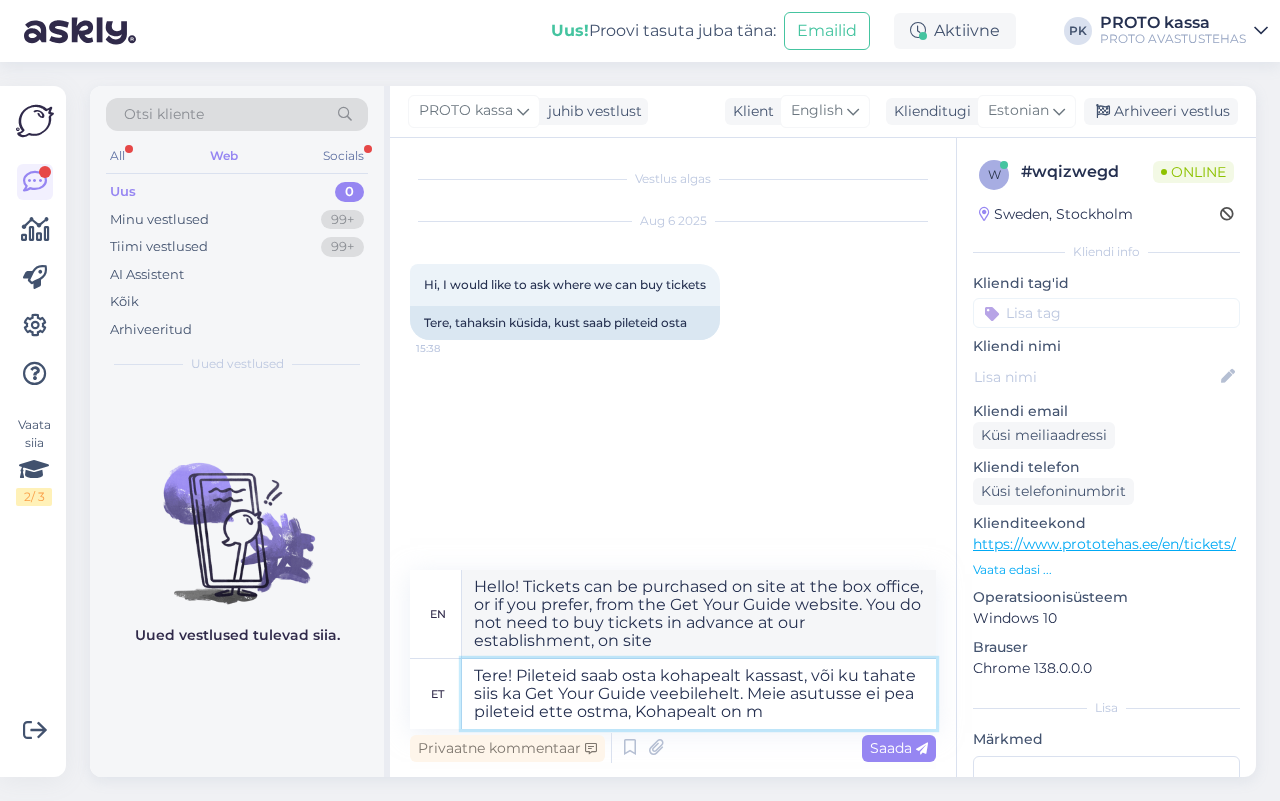 type on "Tere! Pileteid saab osta kohapealt kassast, või ku tahate siis ka Get Your Guide veebilehelt. Meie asutusse ei pea pileteid ette ostma, Kohapealt on mõ" 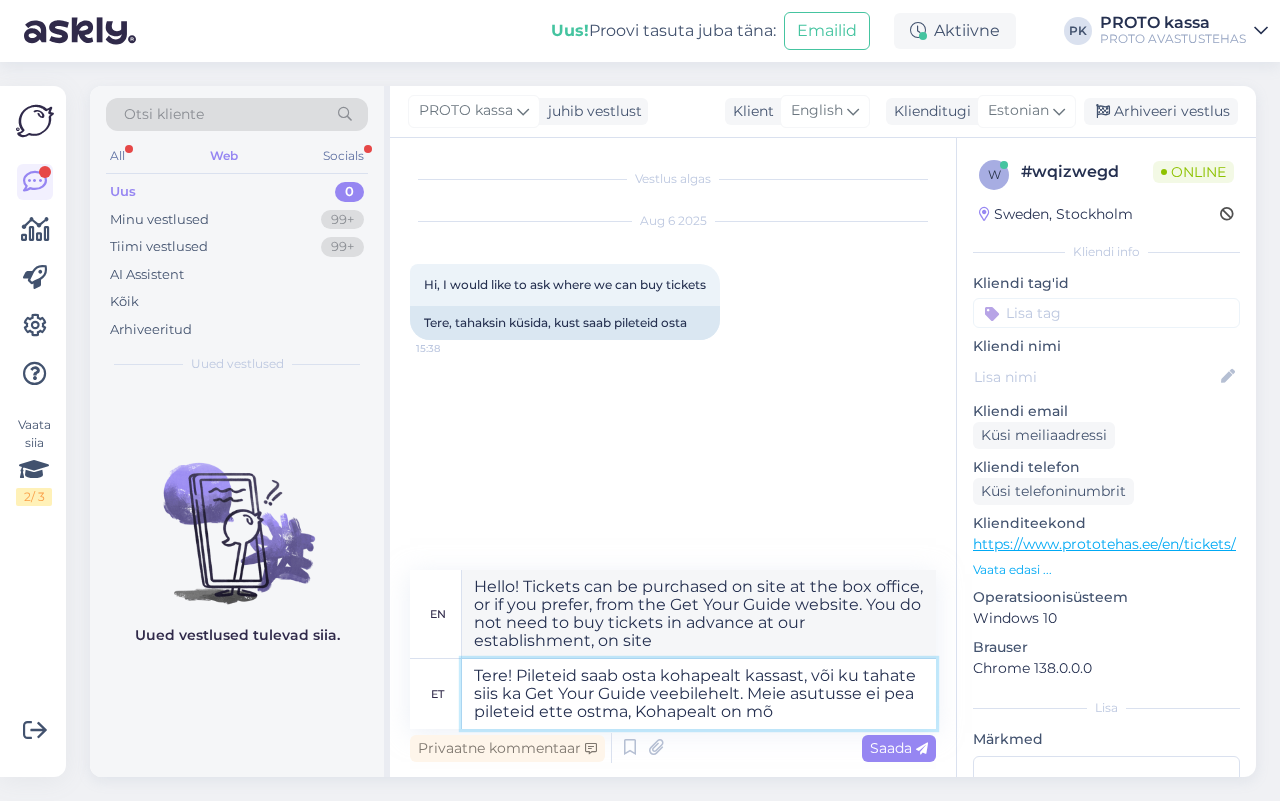 type on "Hello! Tickets can be purchased on site at the box office, or if you prefer, from the Get Your Guide website. You do not need to buy tickets in advance at our establishment, there are m" 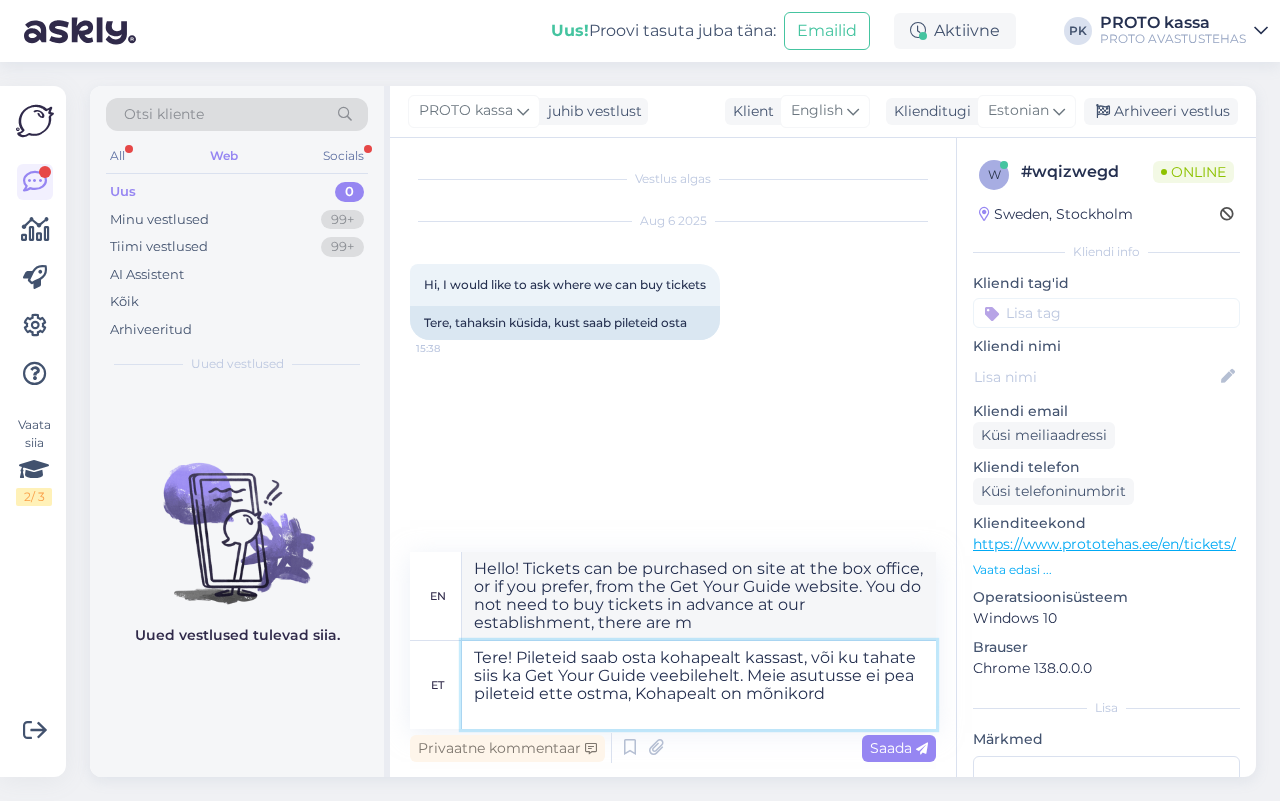 type on "Tere! Pileteid saab osta kohapealt kassast, või ku tahate siis ka Get Your Guide veebilehelt. Meie asutusse ei pea pileteid ette ostma, Kohapealt on mõnikord s" 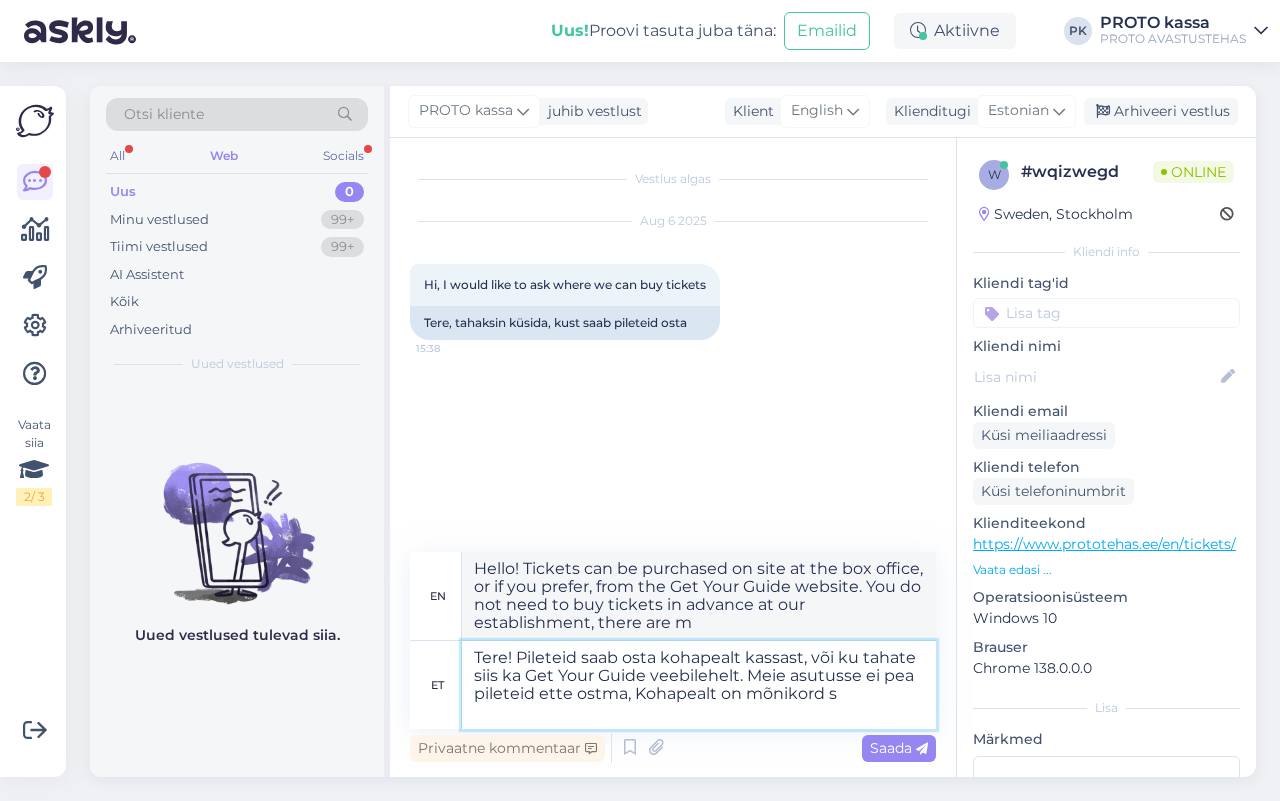 type on "Hello! Tickets can be purchased on site at the box office, or if you prefer, from the Get Your Guide website. You do not need to buy tickets in advance at our institution, sometimes there are" 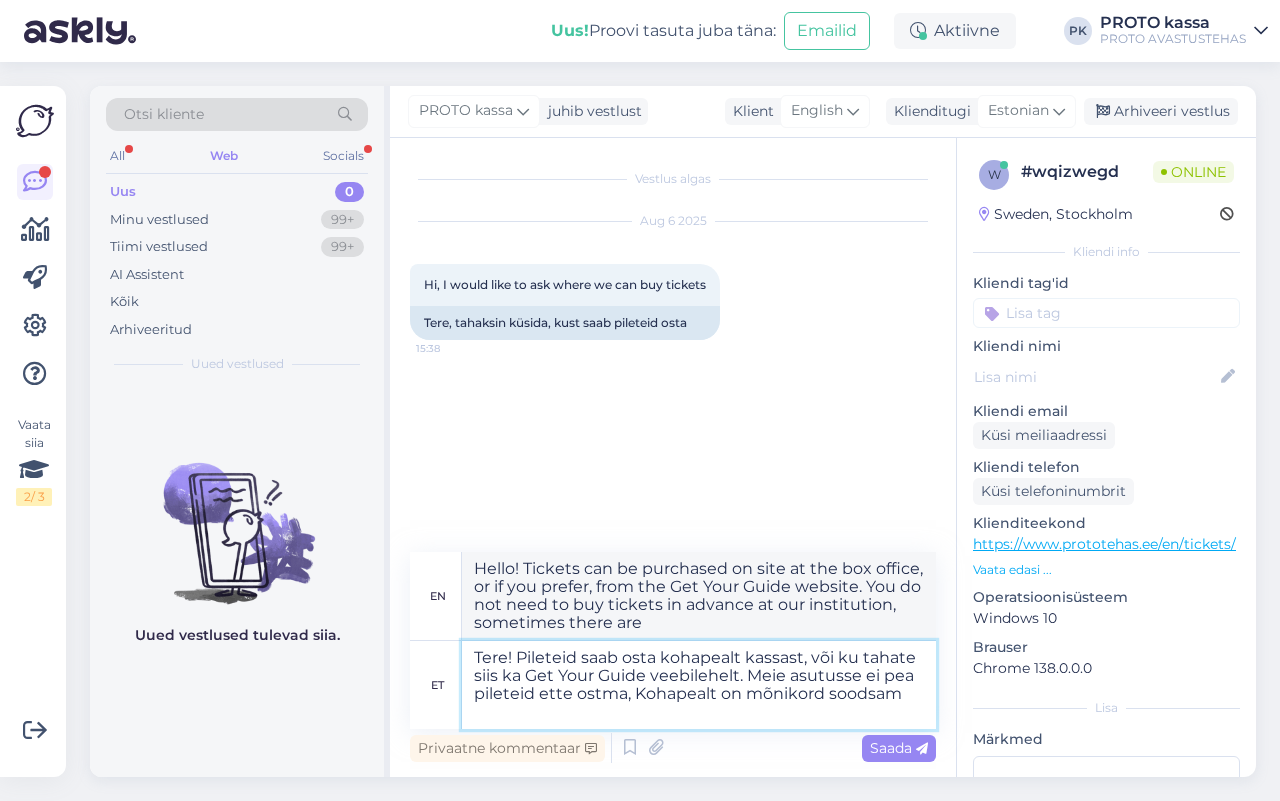 type on "Tere! Pileteid saab osta kohapealt kassast, või ku tahate siis ka Get Your Guide veebilehelt. Meie asutusse ei pea pileteid ette ostma, Kohapealt on mõnikord soodsam." 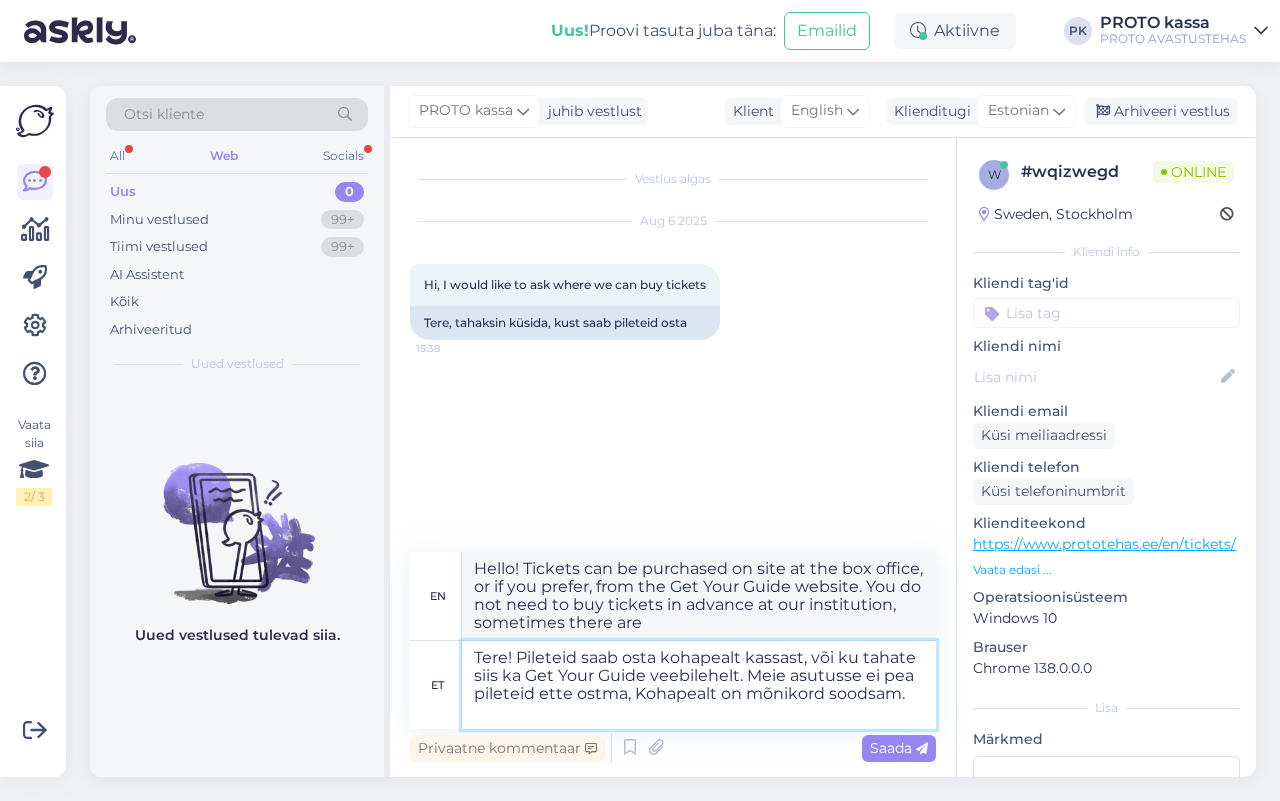 type on "Hello! Tickets can be purchased on site at the box office, or if you prefer, from the Get Your Guide website. You don't need to buy tickets in advance at our institution, sometimes it's cheaper on site." 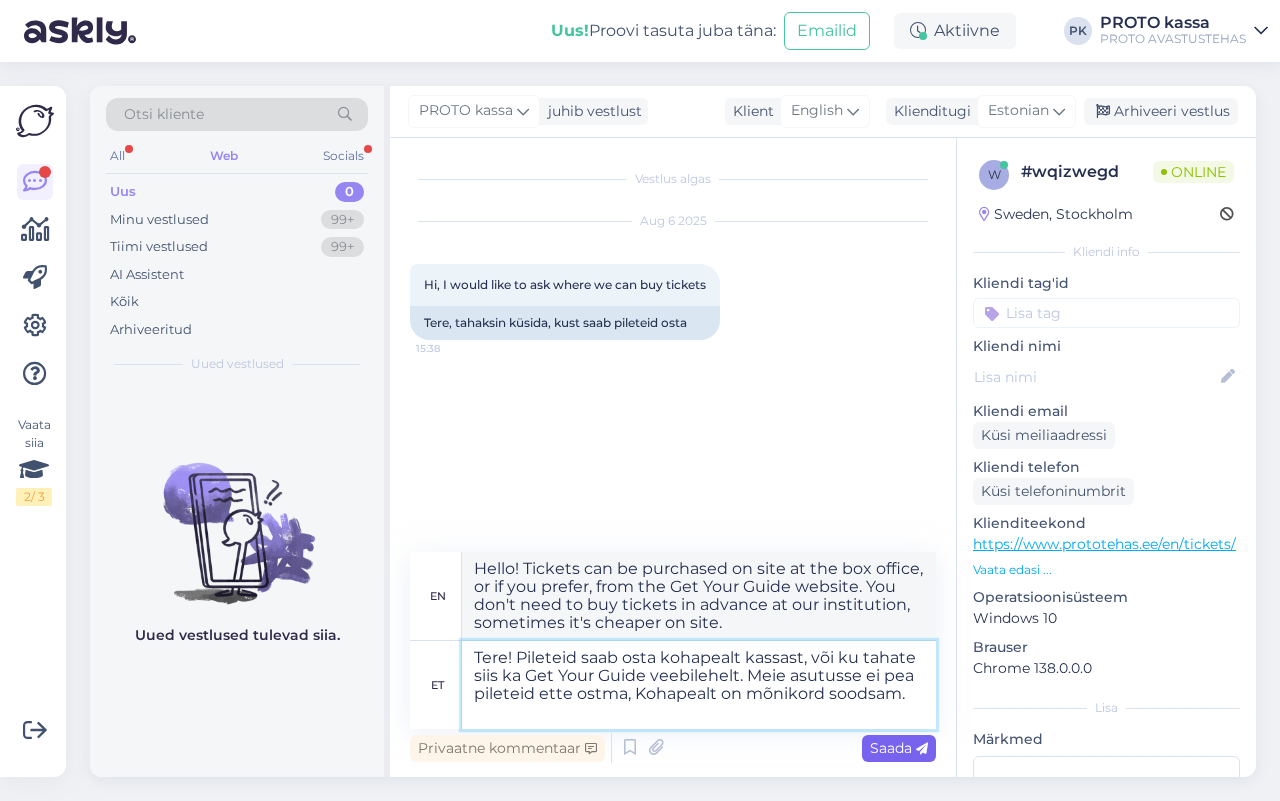 type on "Tere! Pileteid saab osta kohapealt kassast, või ku tahate siis ka Get Your Guide veebilehelt. Meie asutusse ei pea pileteid ette ostma, Kohapealt on mõnikord soodsam." 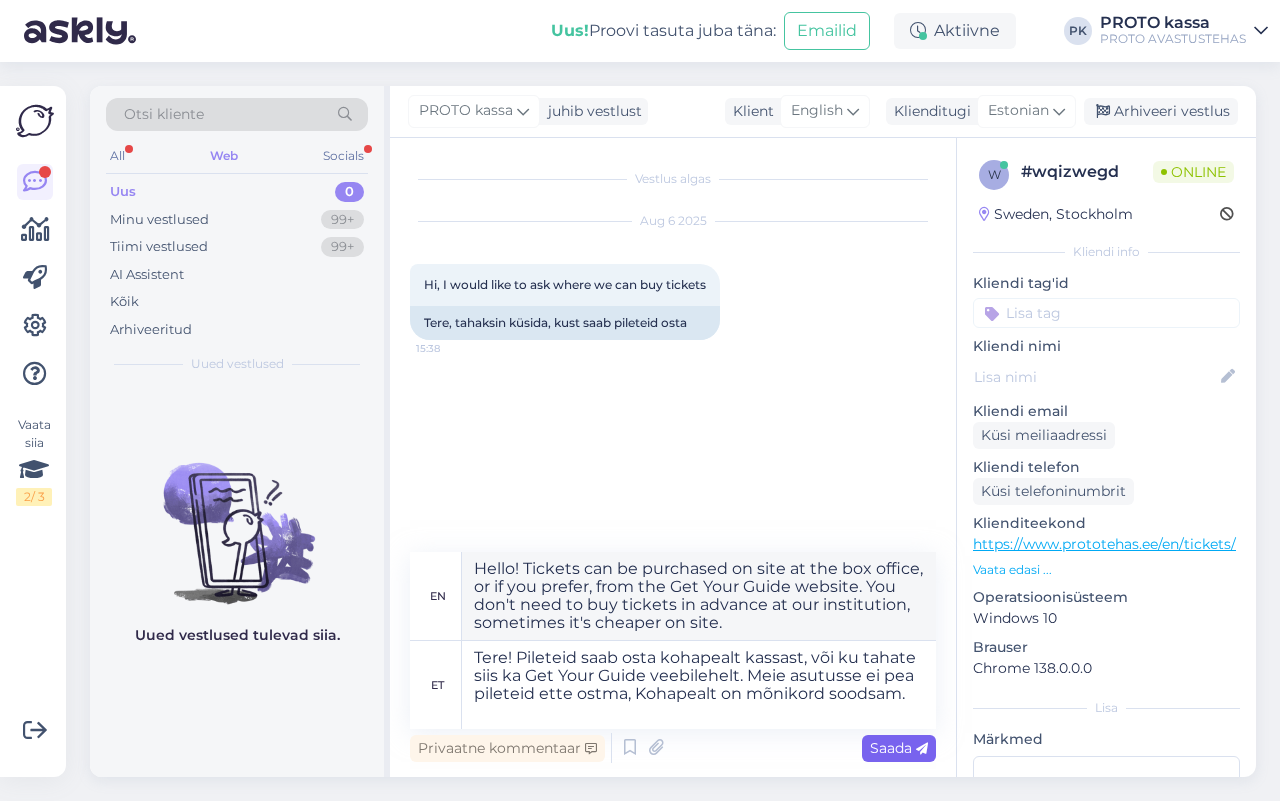 drag, startPoint x: 903, startPoint y: 742, endPoint x: 963, endPoint y: 742, distance: 60 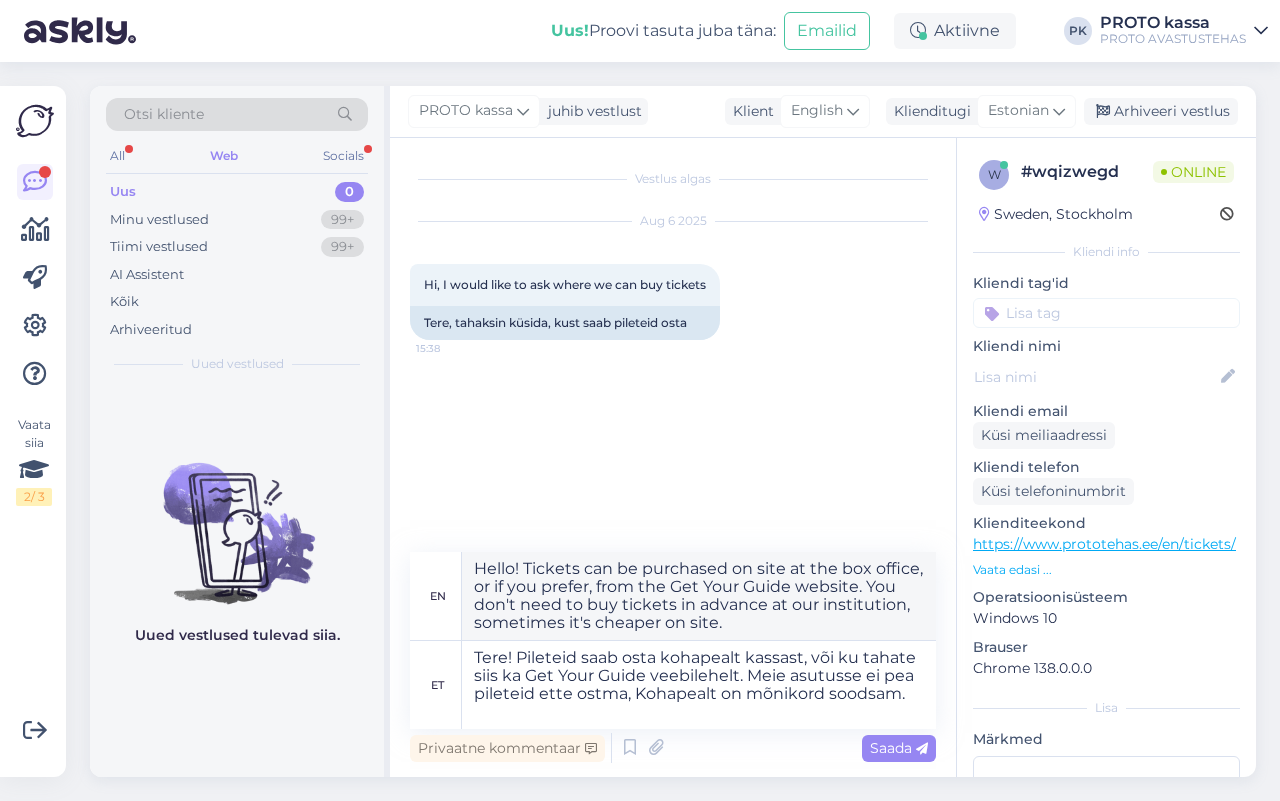 click on "Saada" at bounding box center [899, 748] 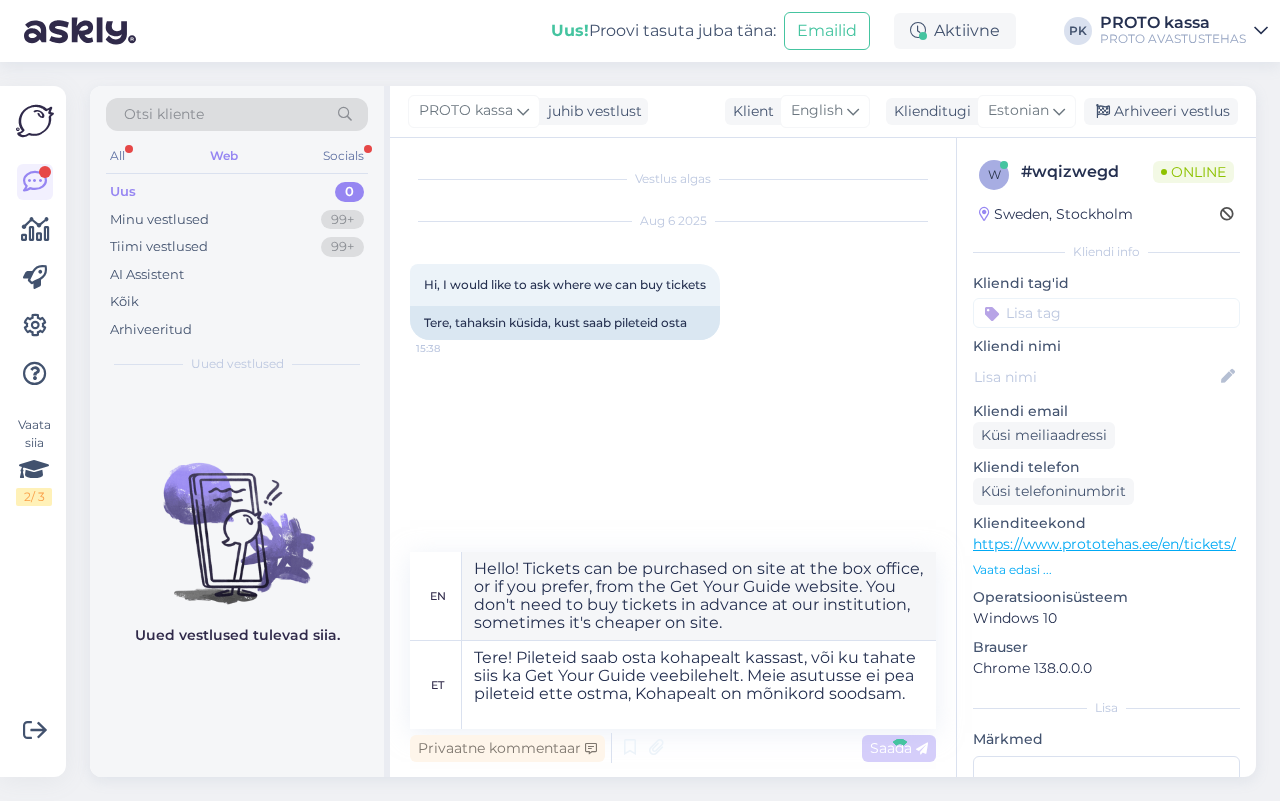 type 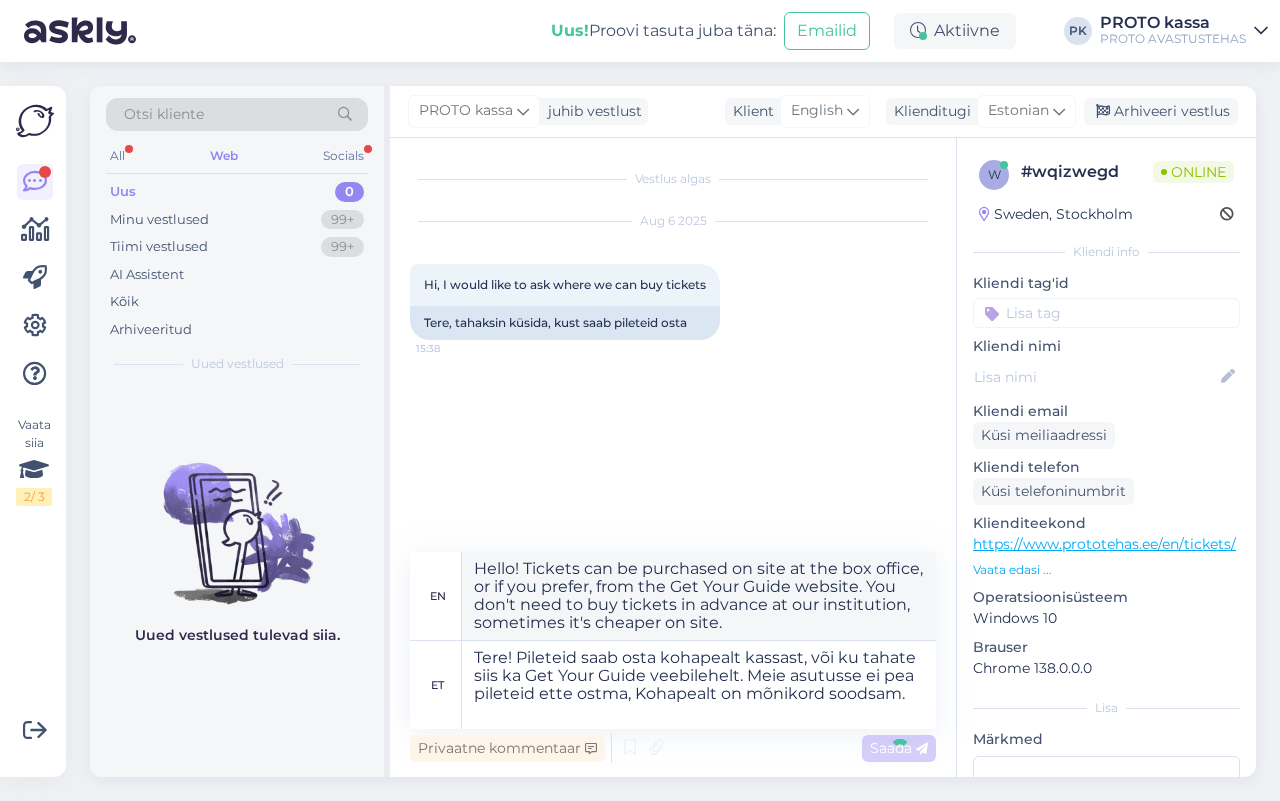 type 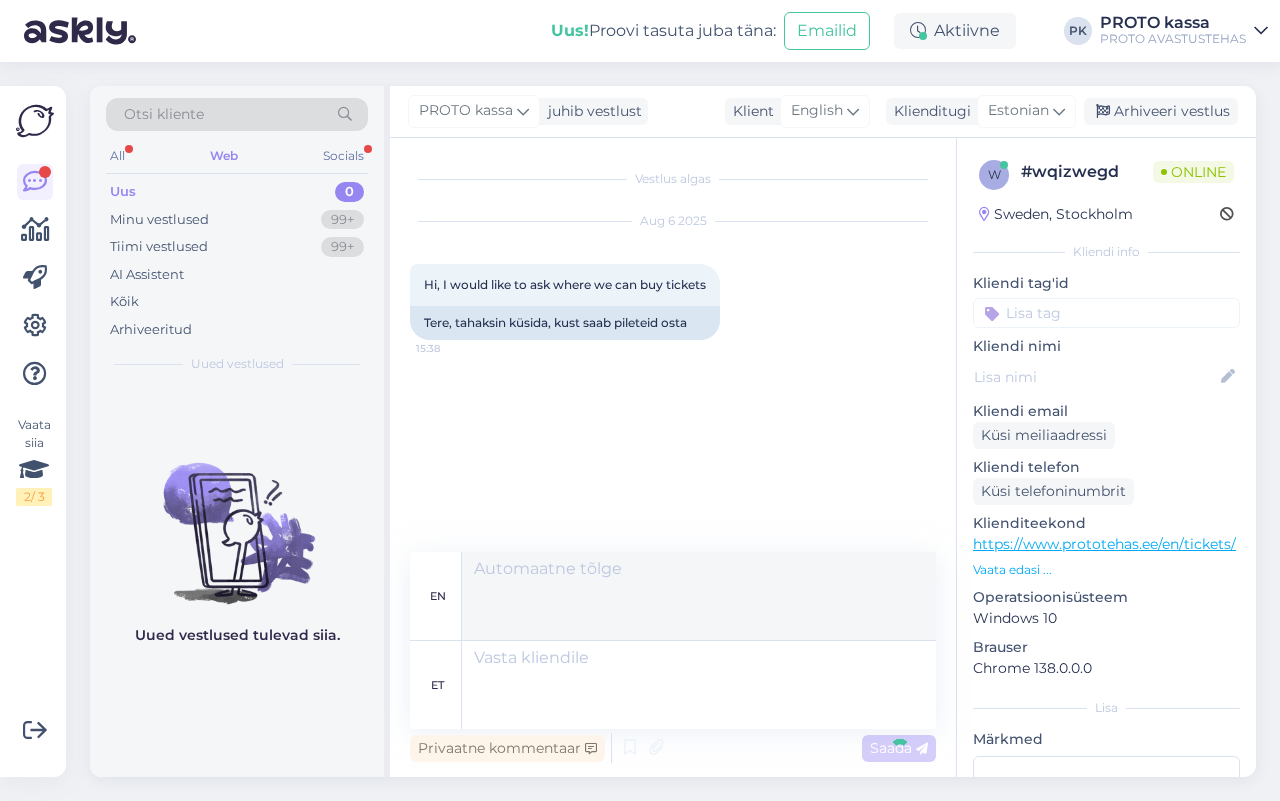 scroll, scrollTop: 0, scrollLeft: 0, axis: both 